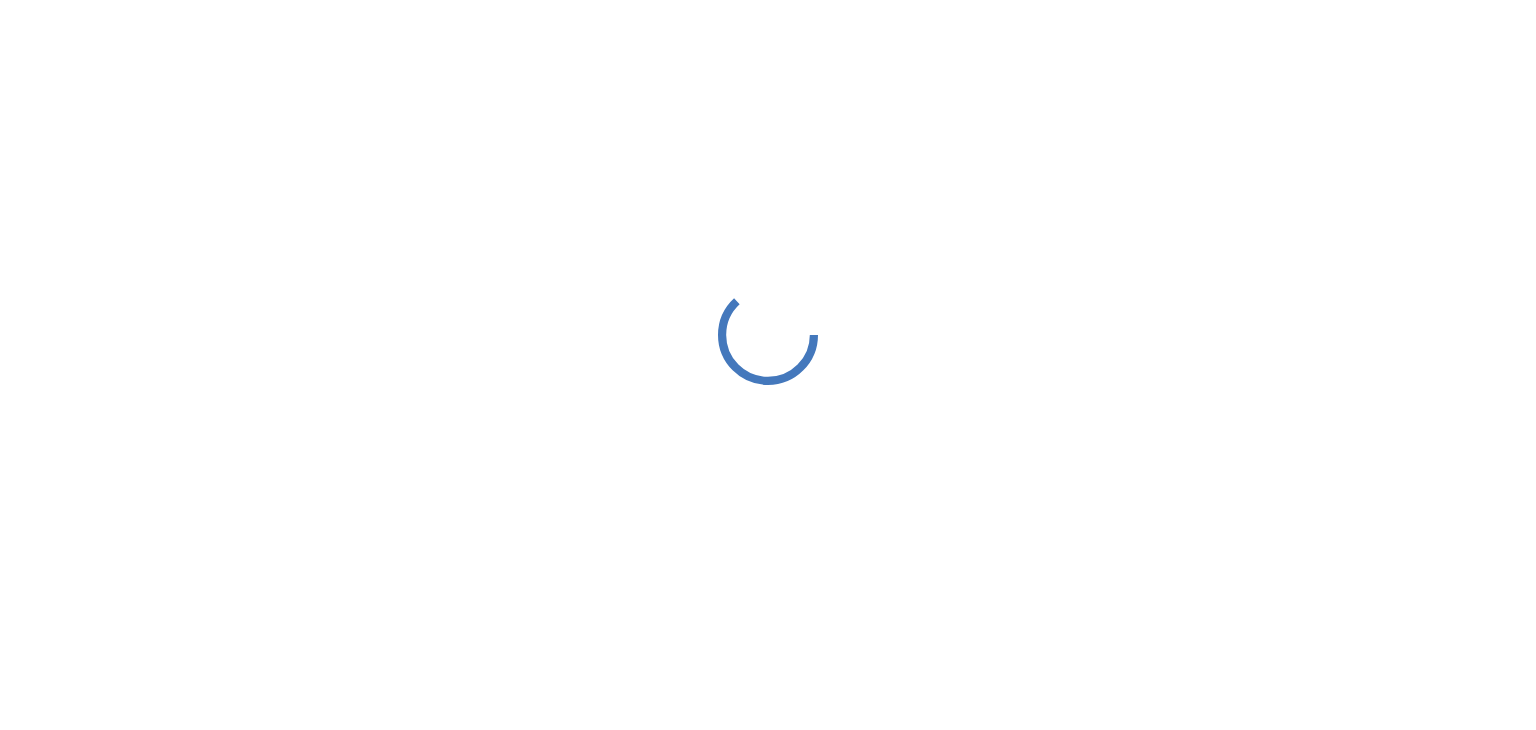 scroll, scrollTop: 0, scrollLeft: 0, axis: both 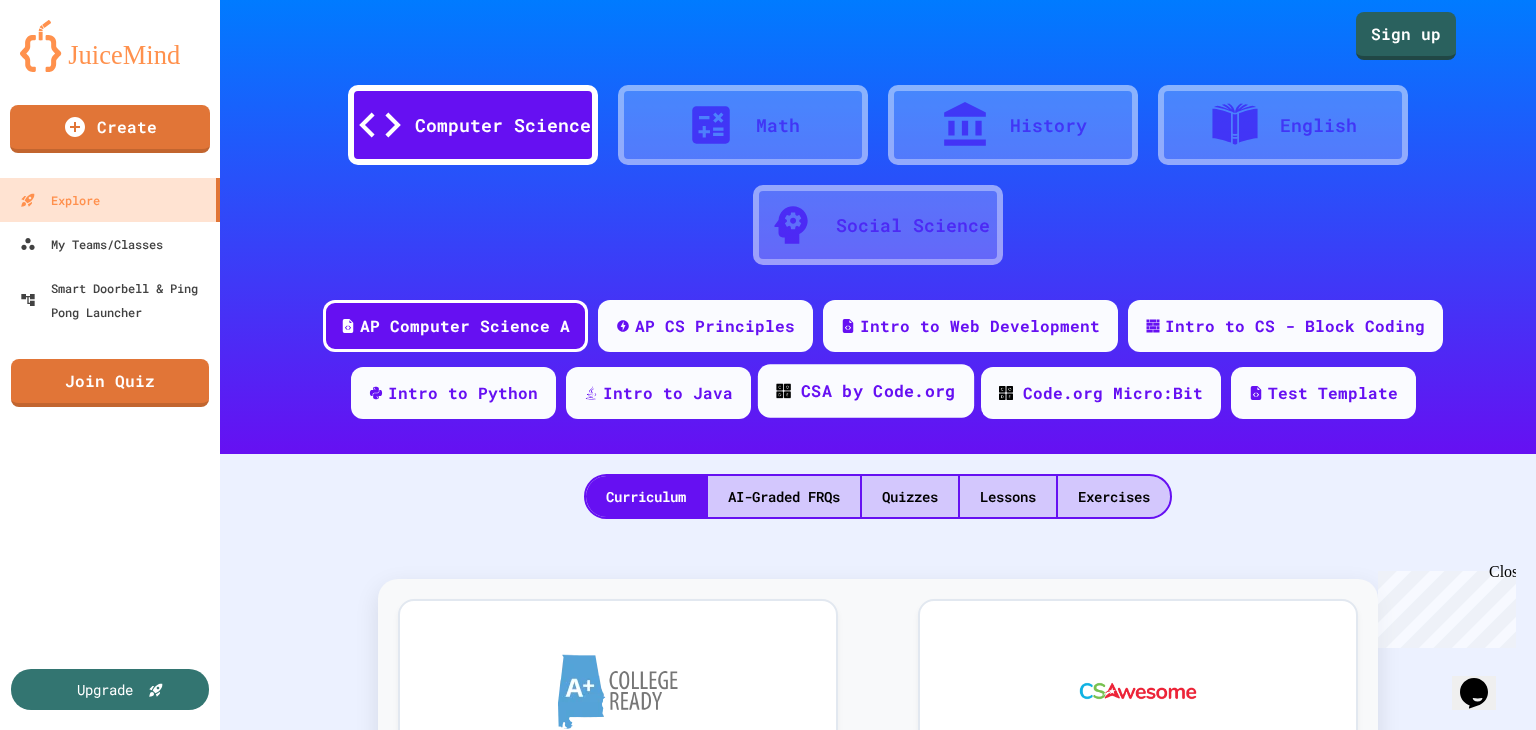 click on "CSA by Code.org" at bounding box center [878, 391] 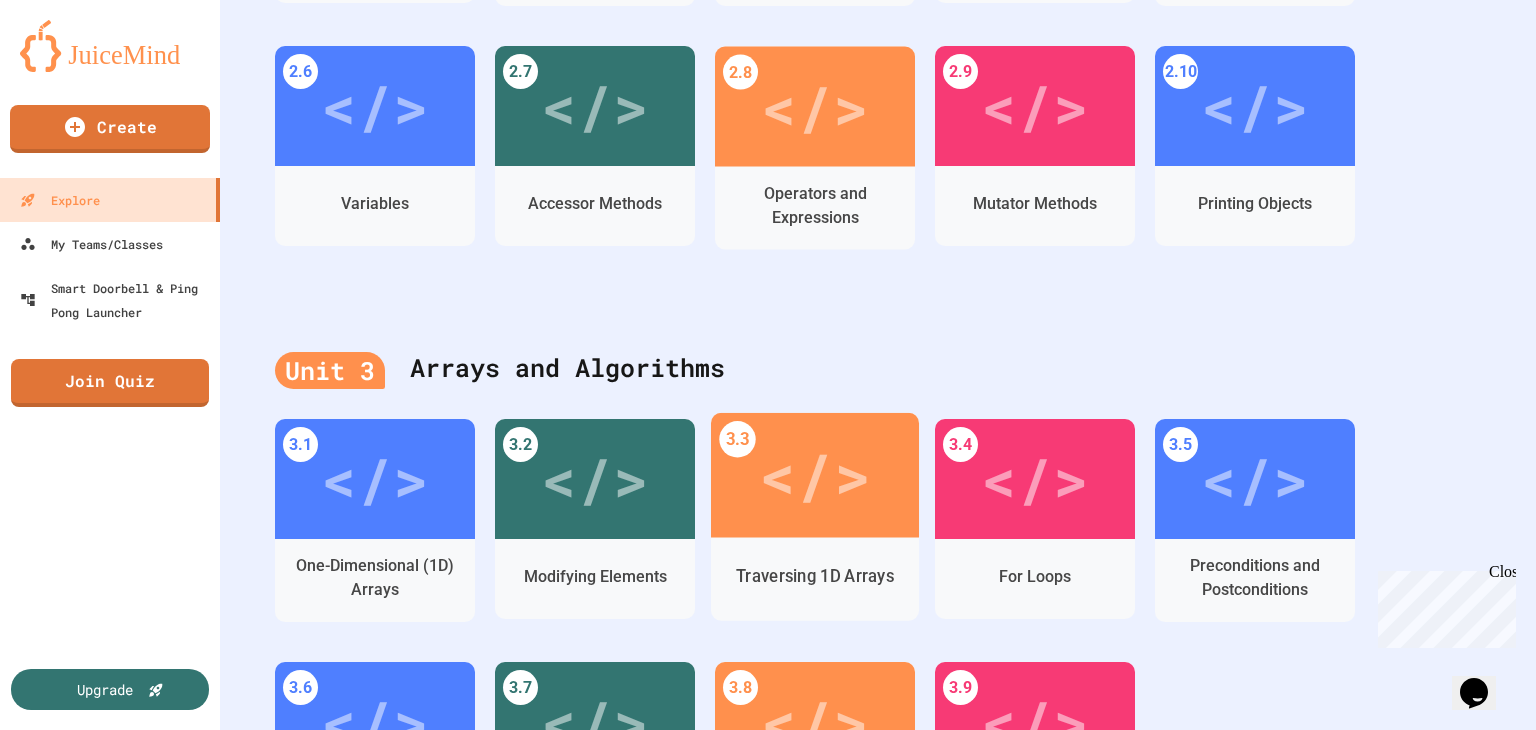 scroll, scrollTop: 400, scrollLeft: 0, axis: vertical 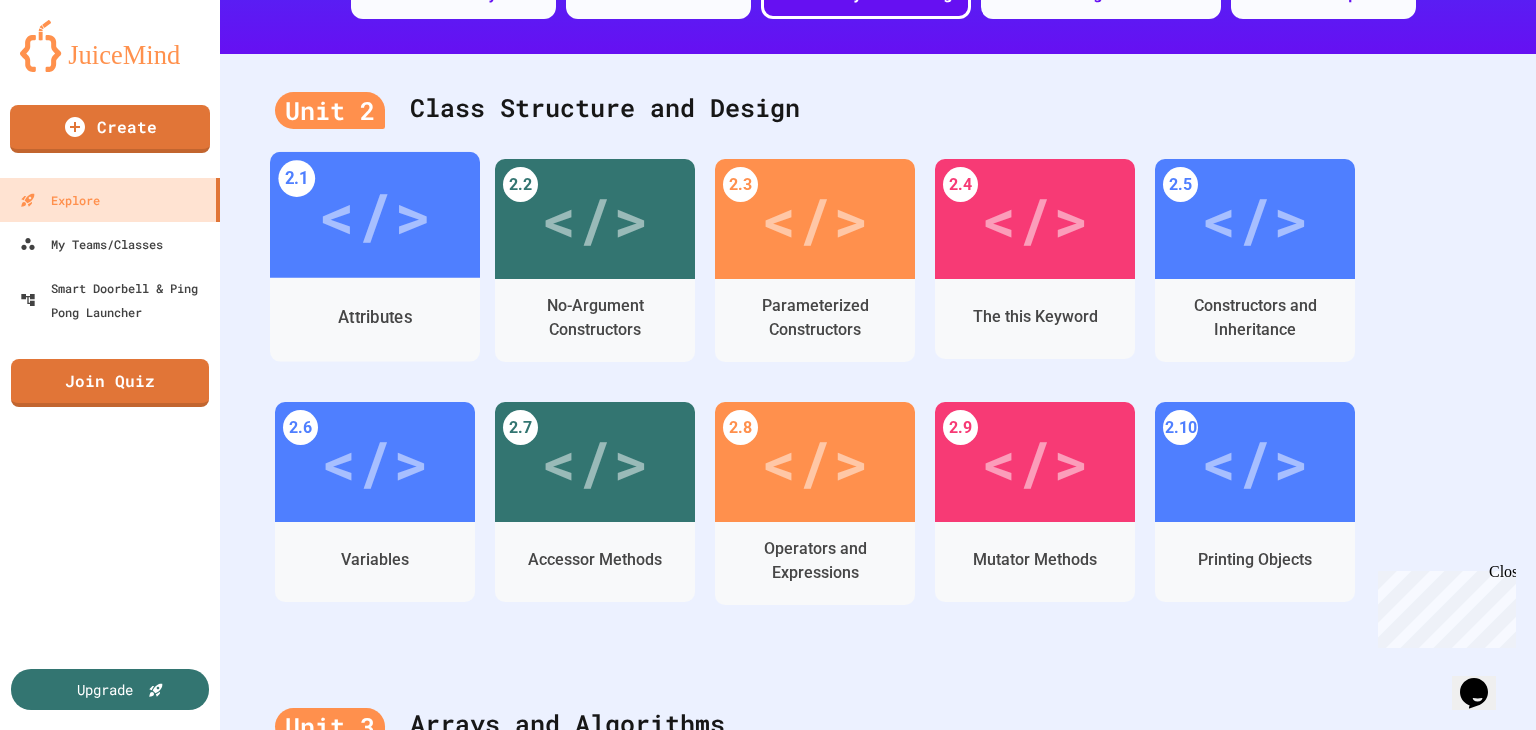click on "</>" at bounding box center [374, 215] 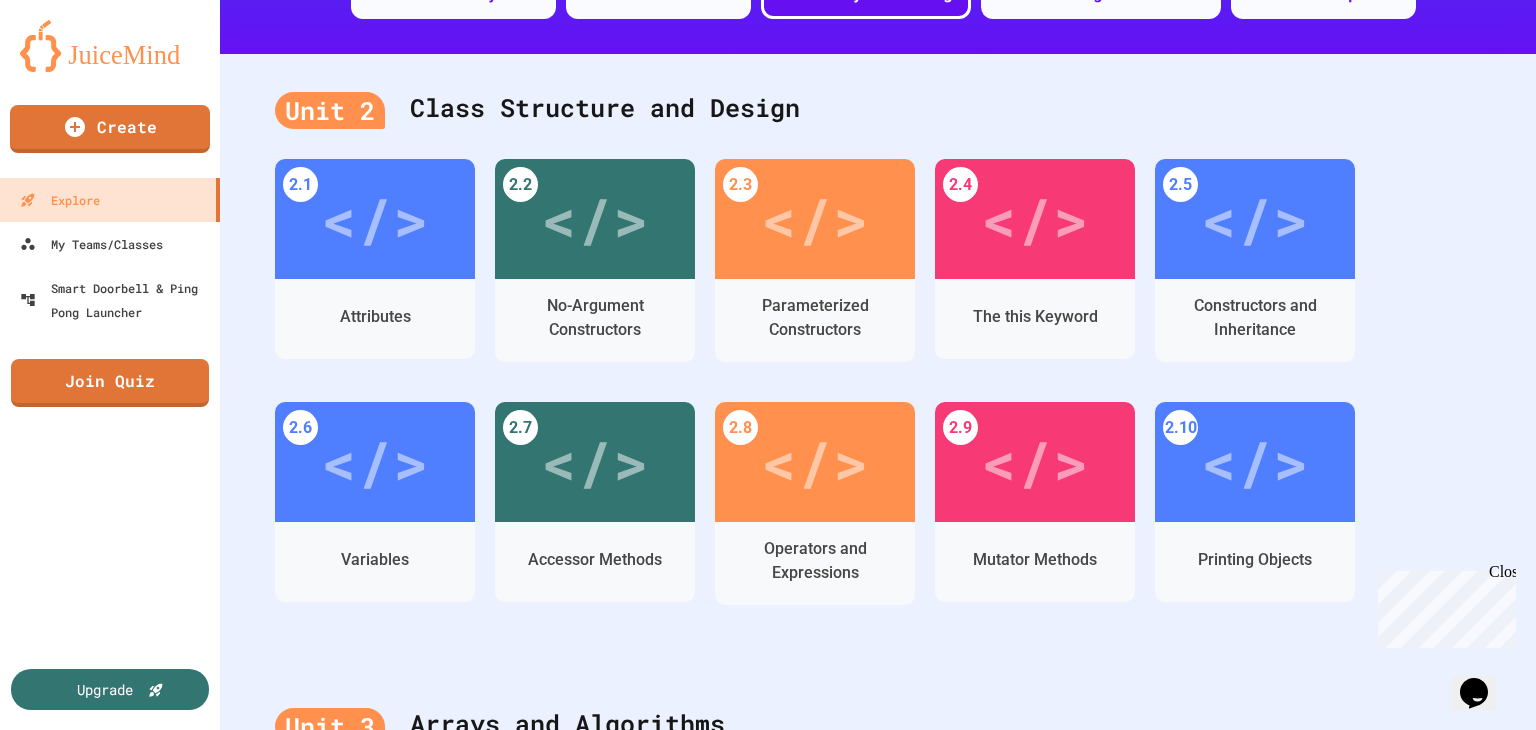 click 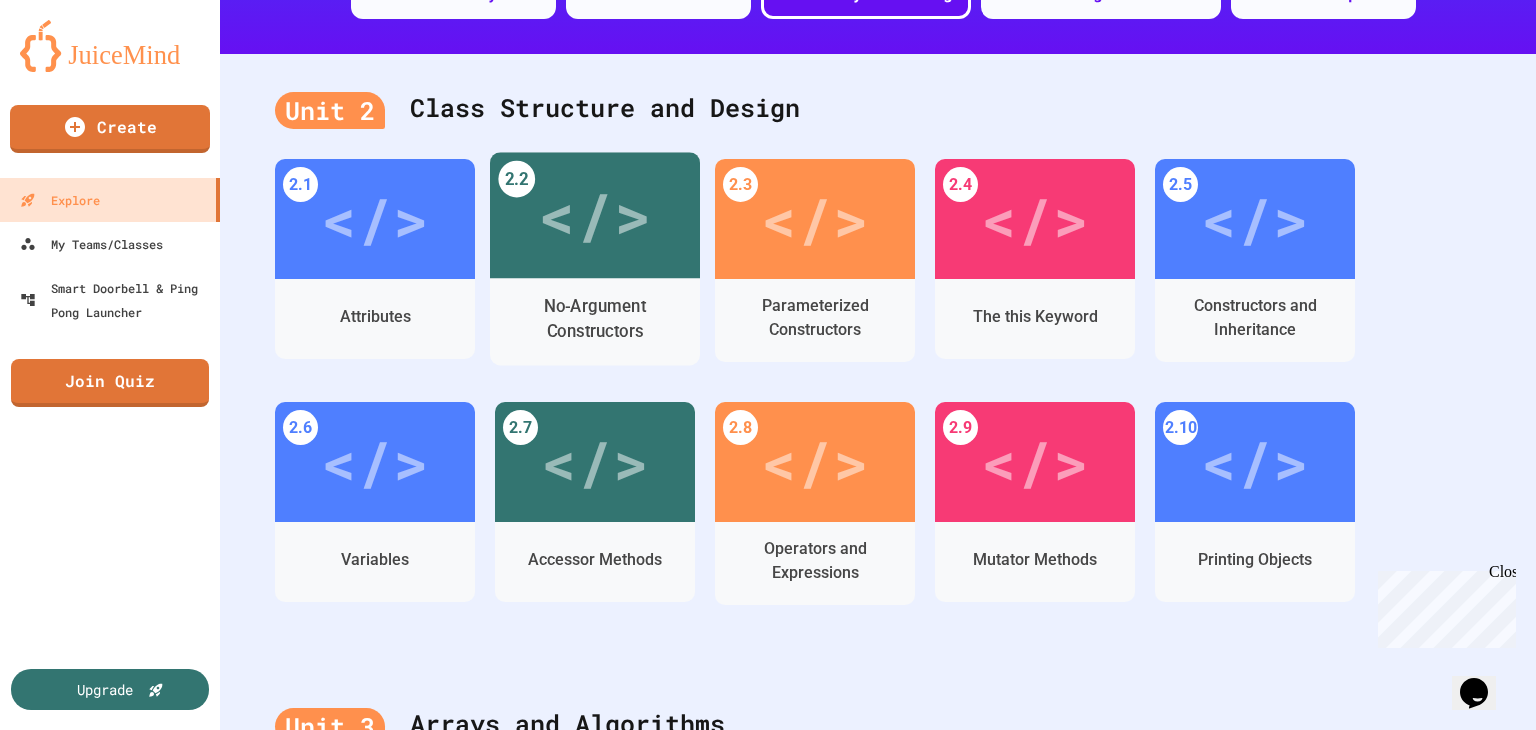 click on "</>" at bounding box center [594, 215] 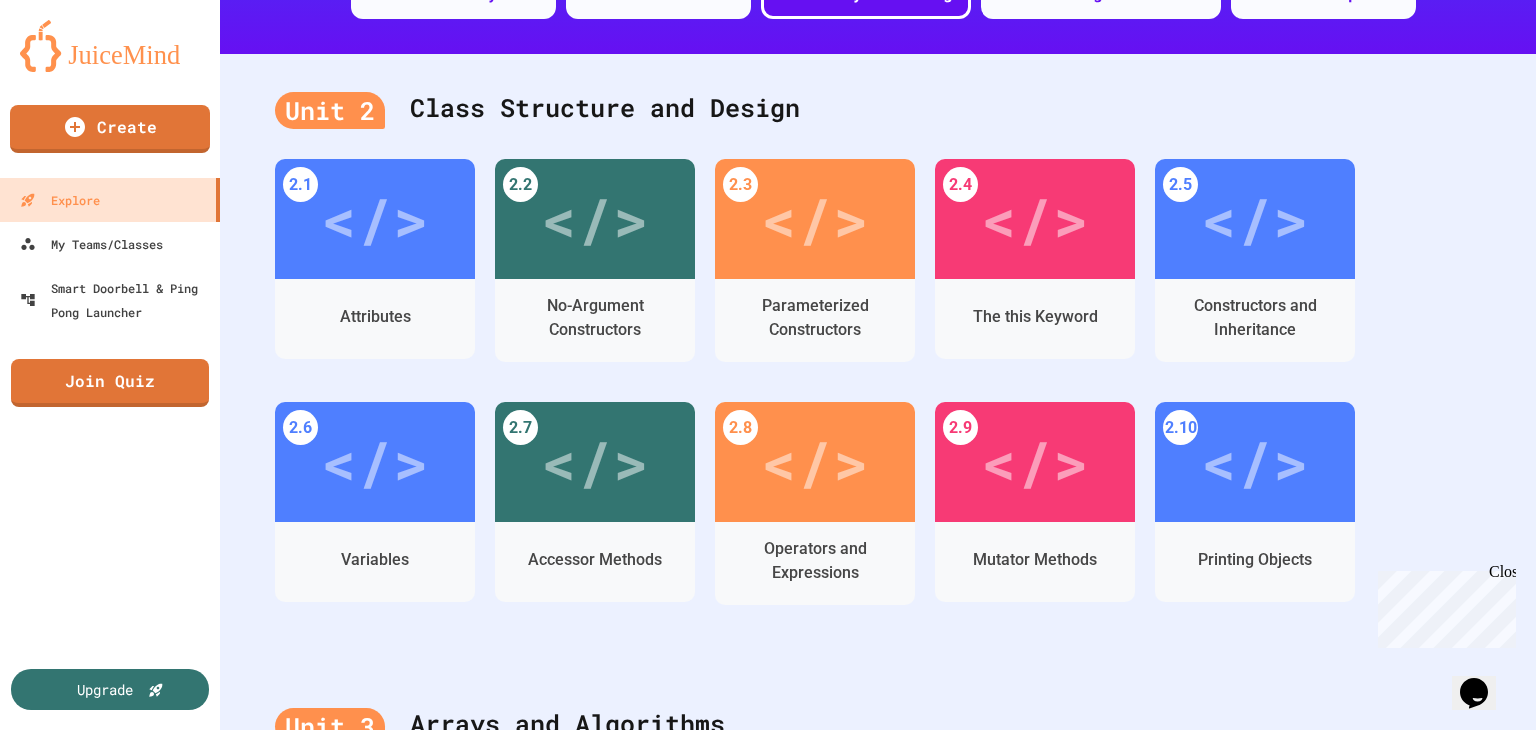 click on "</>" at bounding box center [757, 915] 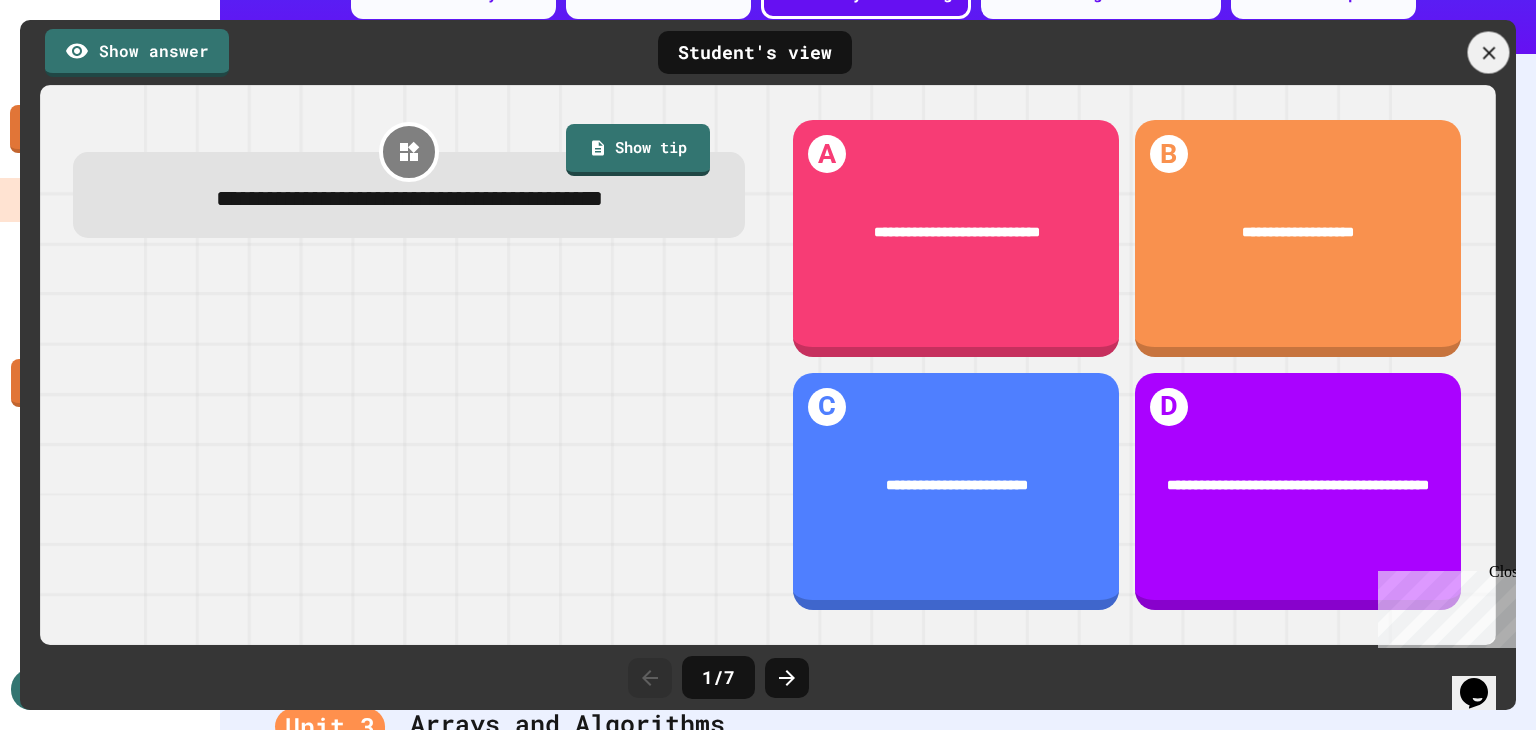 click 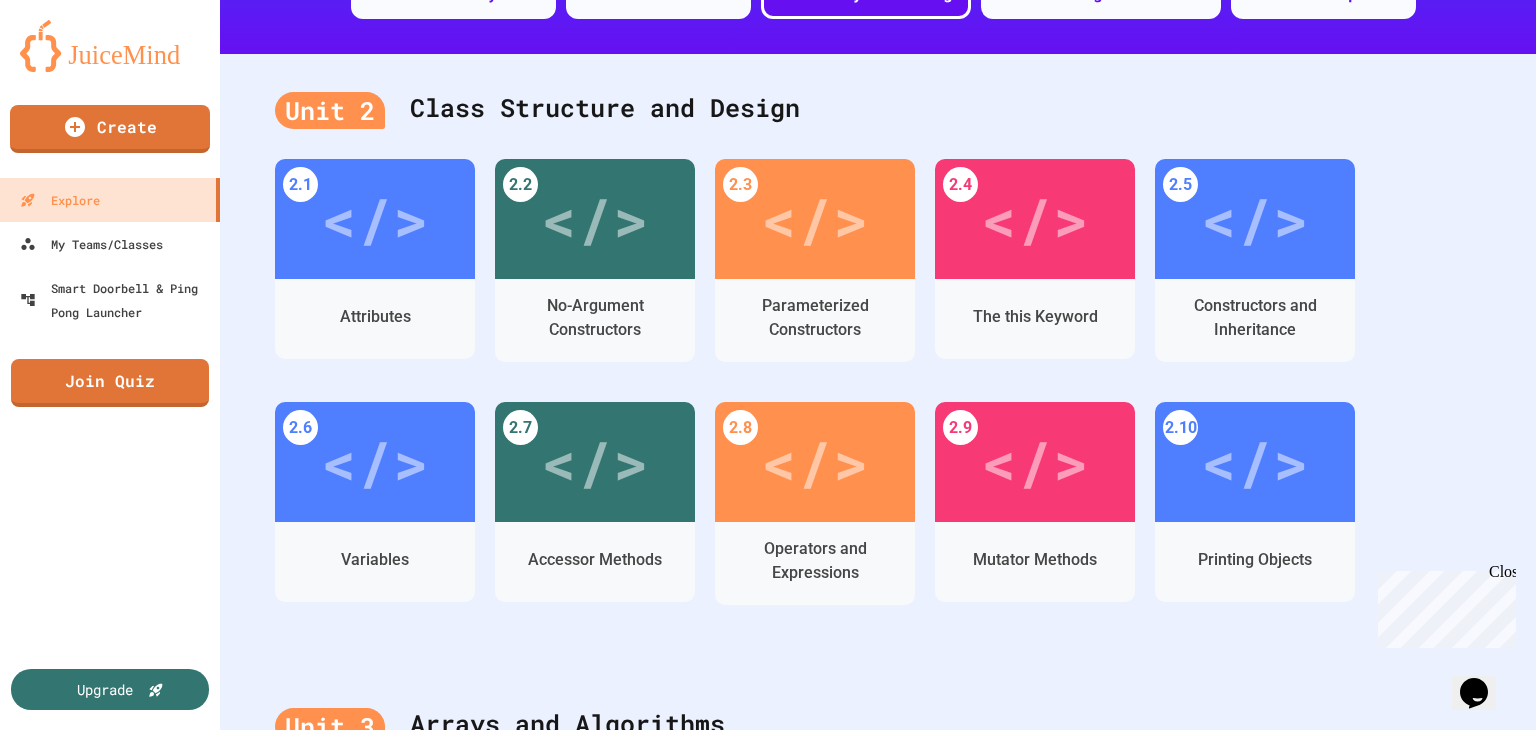 click on "2. Which of the following is true for a constructor?" at bounding box center [1053, 1706] 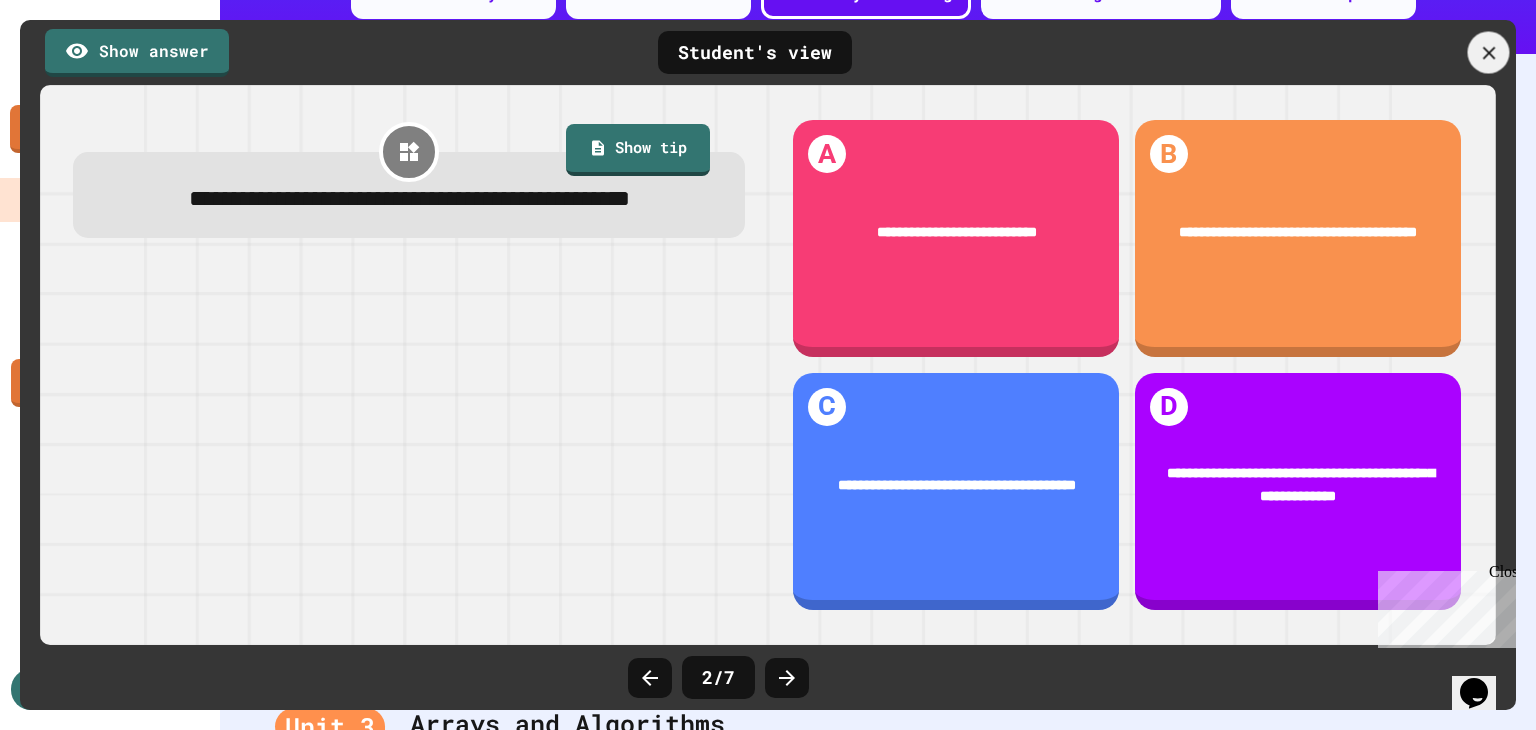 click 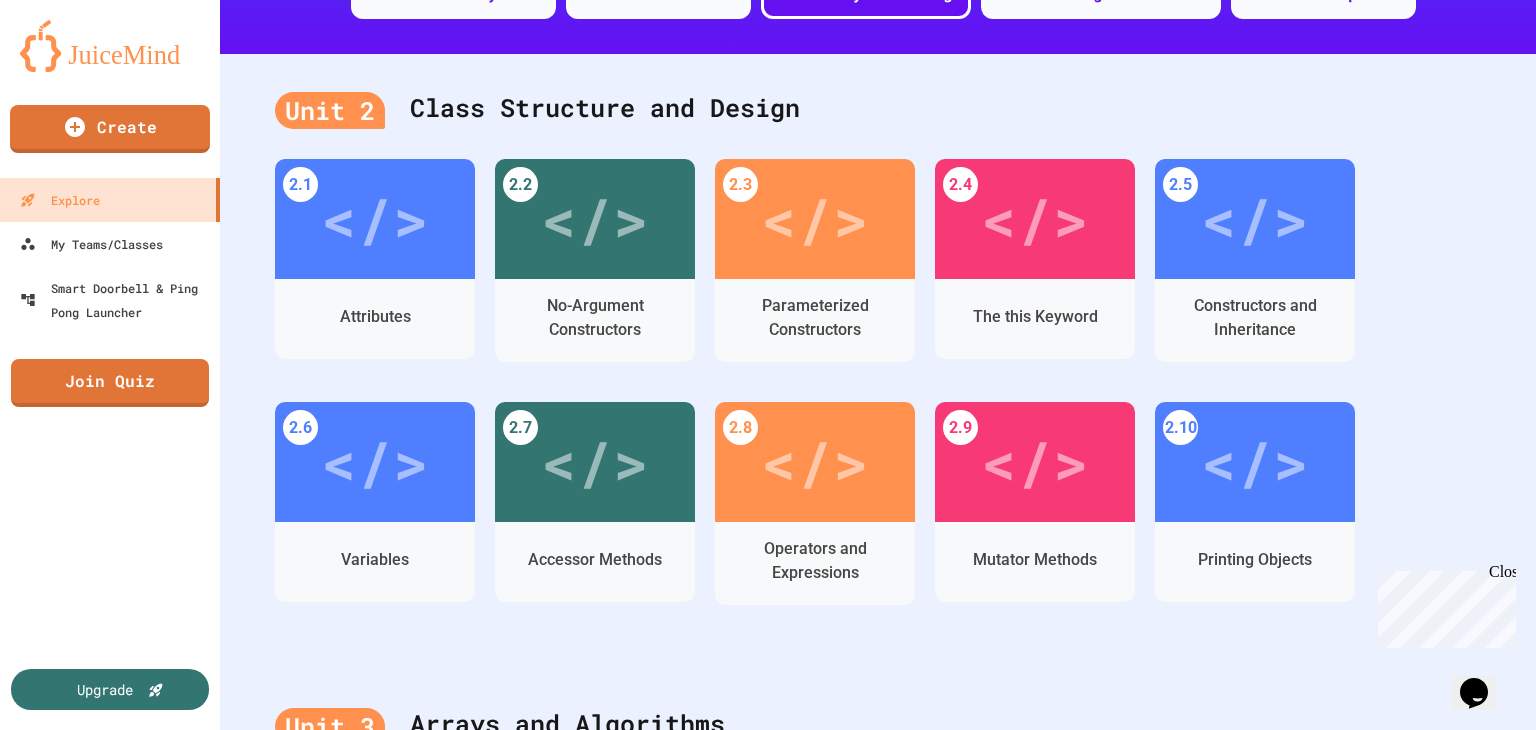 scroll, scrollTop: 7, scrollLeft: 0, axis: vertical 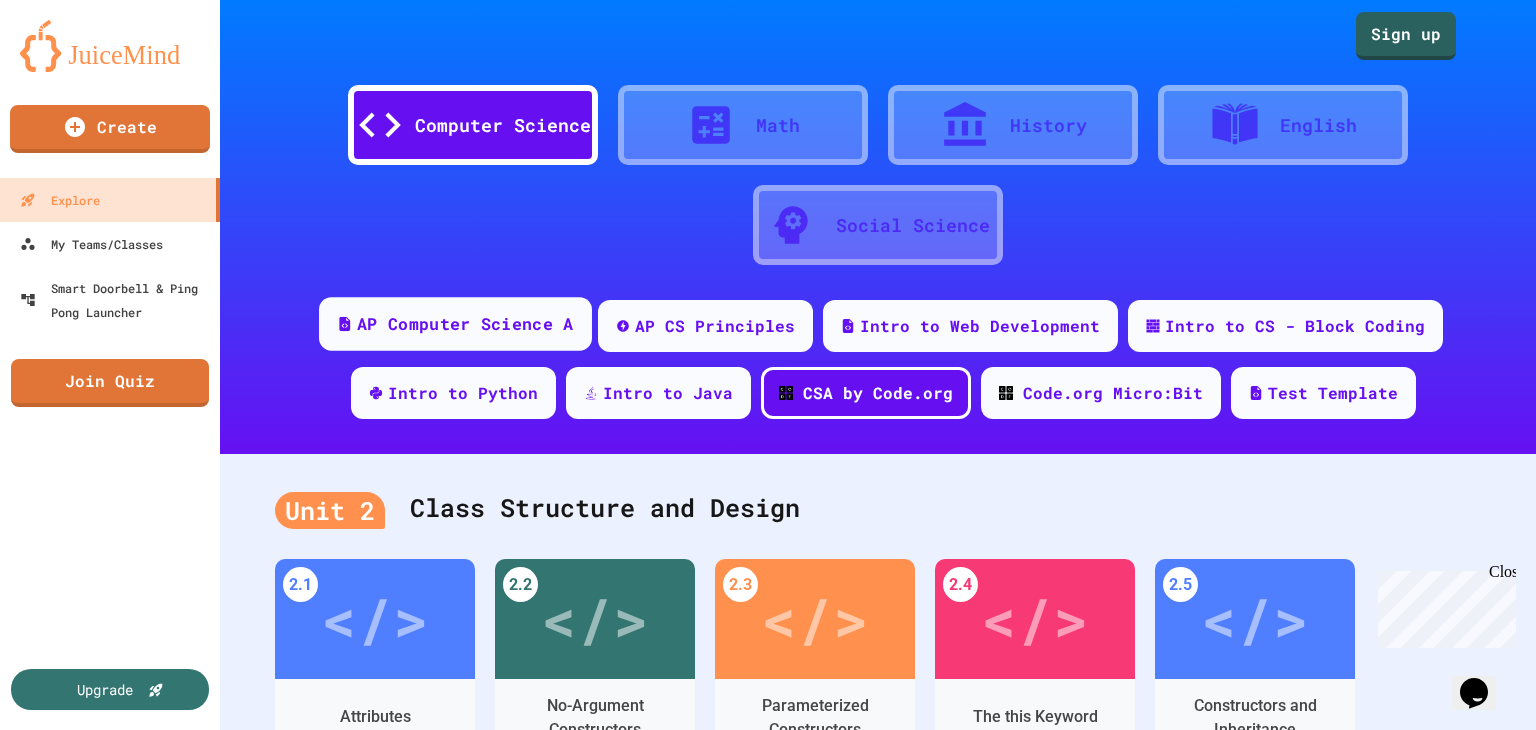 click on "AP Computer Science A" at bounding box center [455, 324] 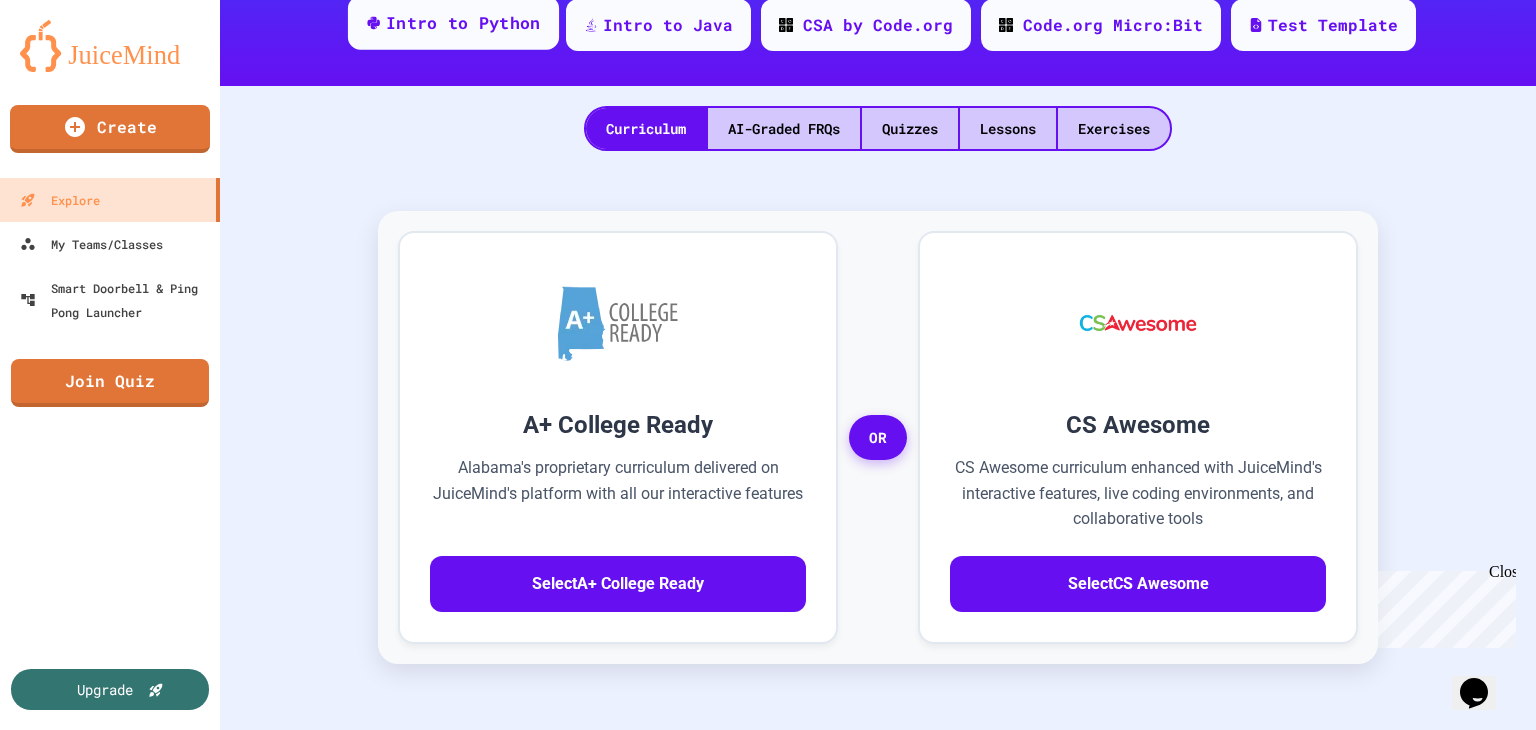 scroll, scrollTop: 400, scrollLeft: 0, axis: vertical 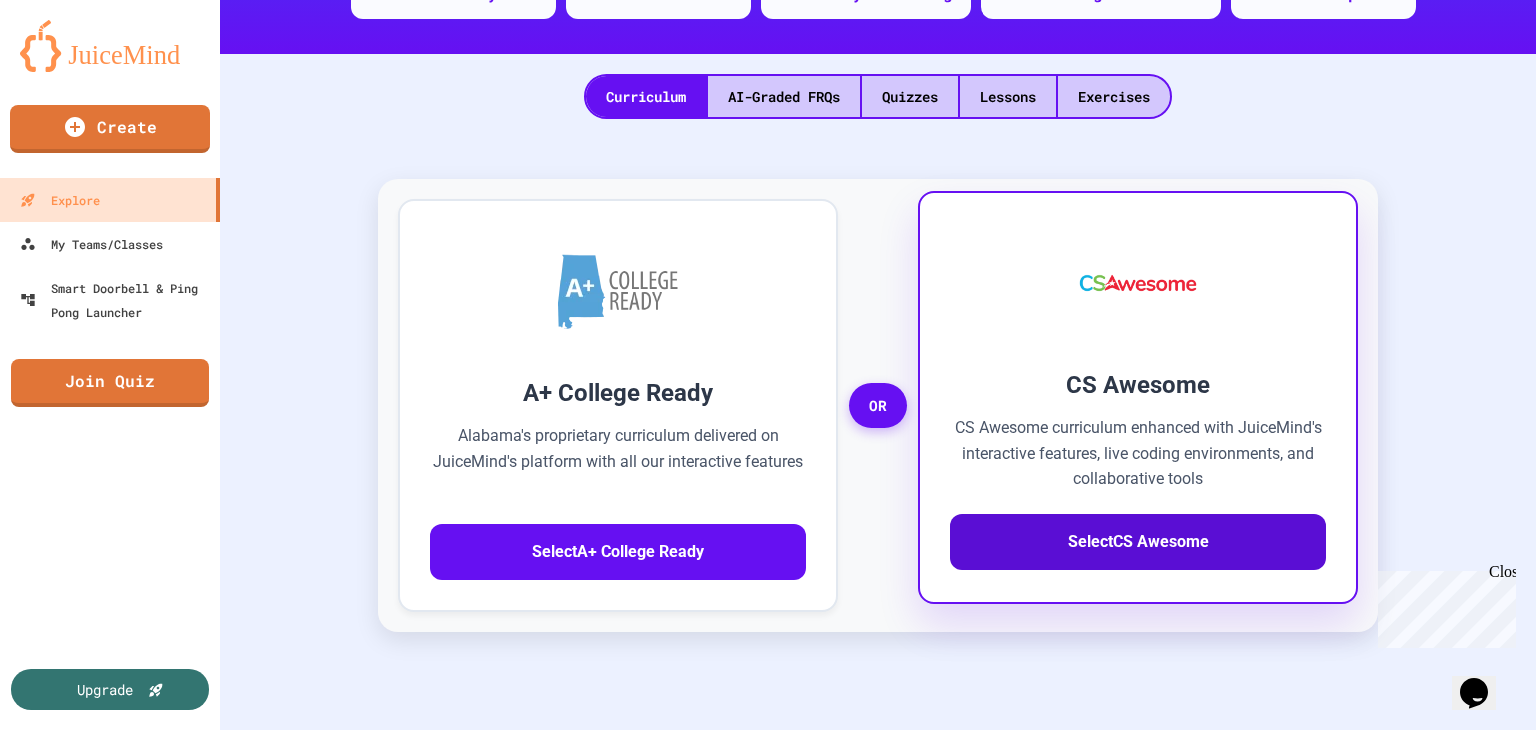 click on "Select  CS Awesome" at bounding box center (1138, 542) 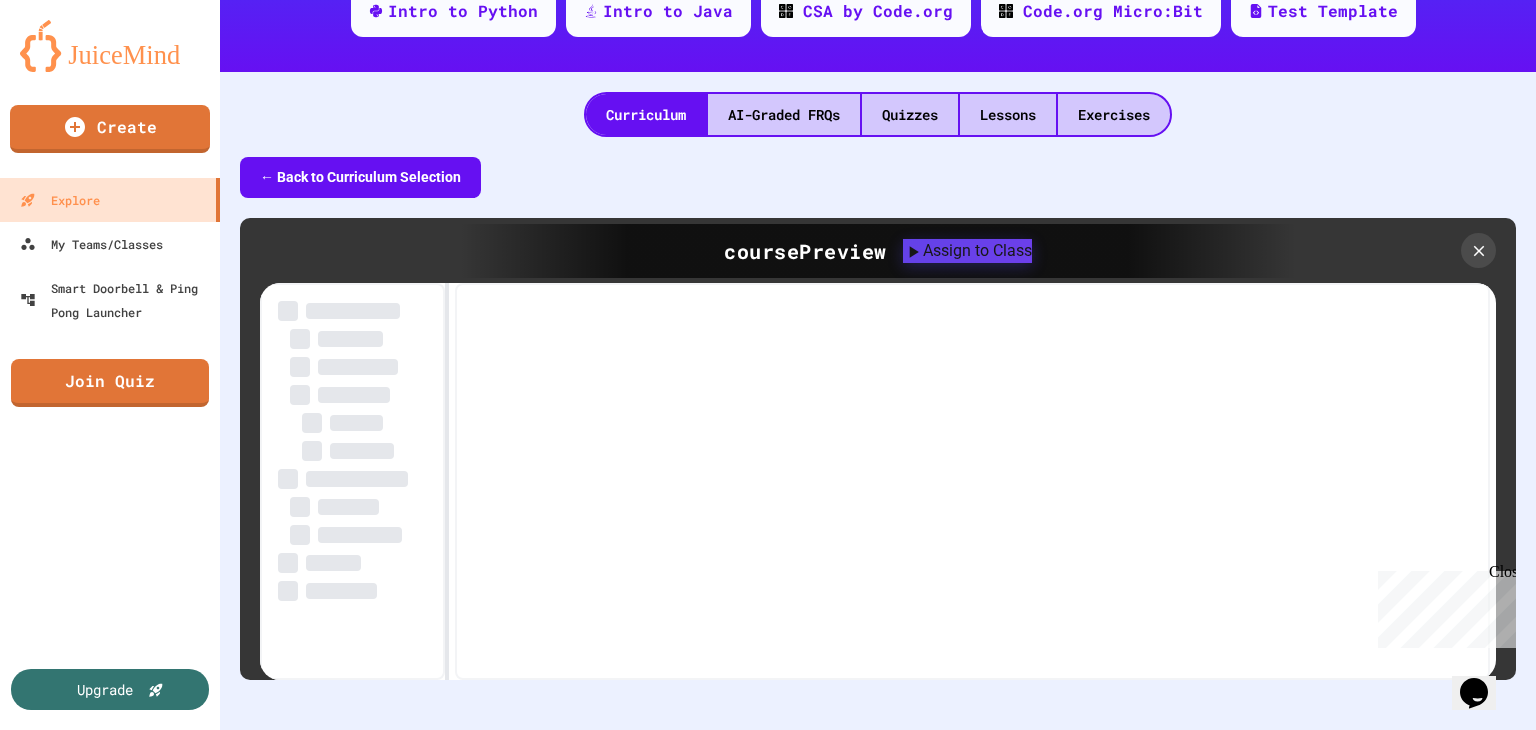scroll, scrollTop: 225, scrollLeft: 0, axis: vertical 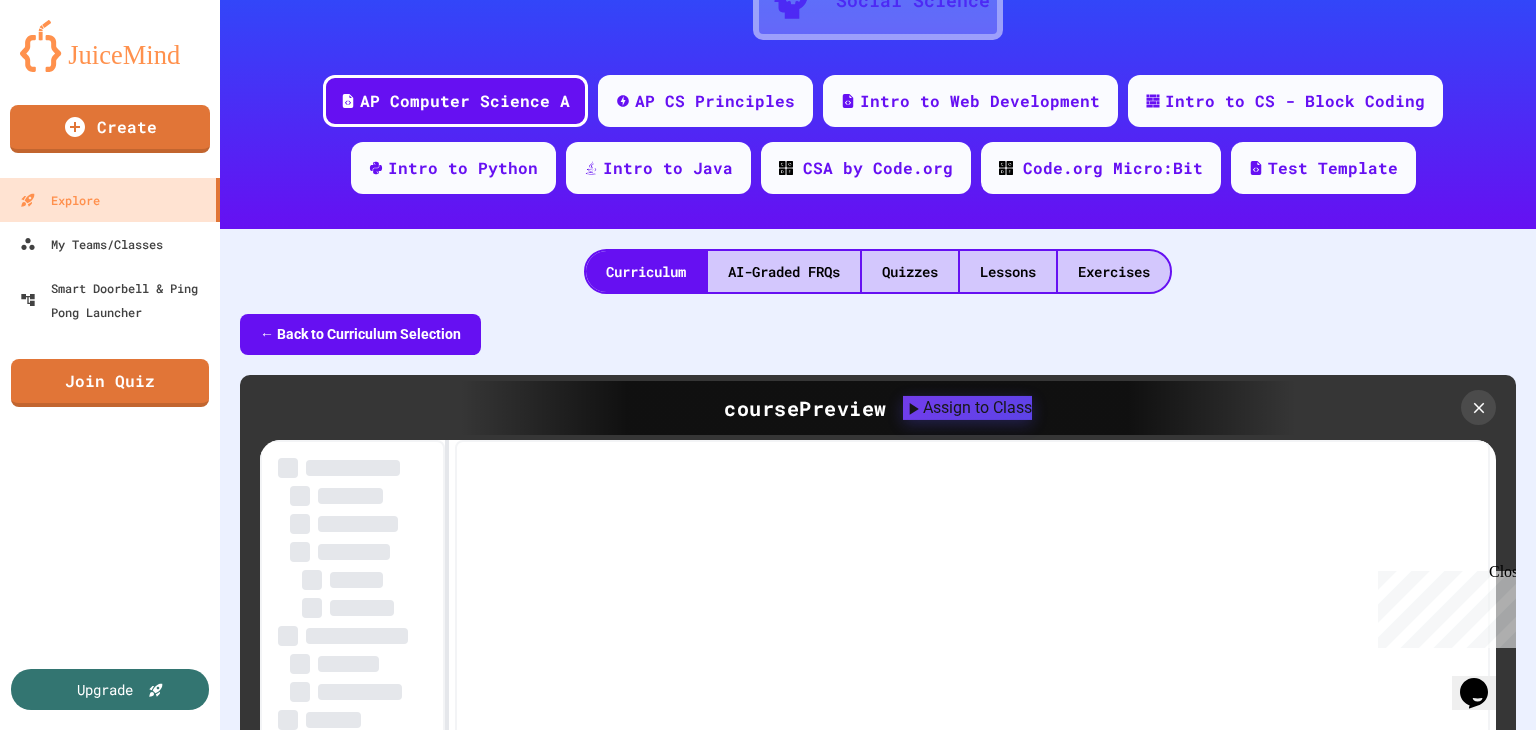 click on "← Back to Curriculum Selection" at bounding box center [360, 334] 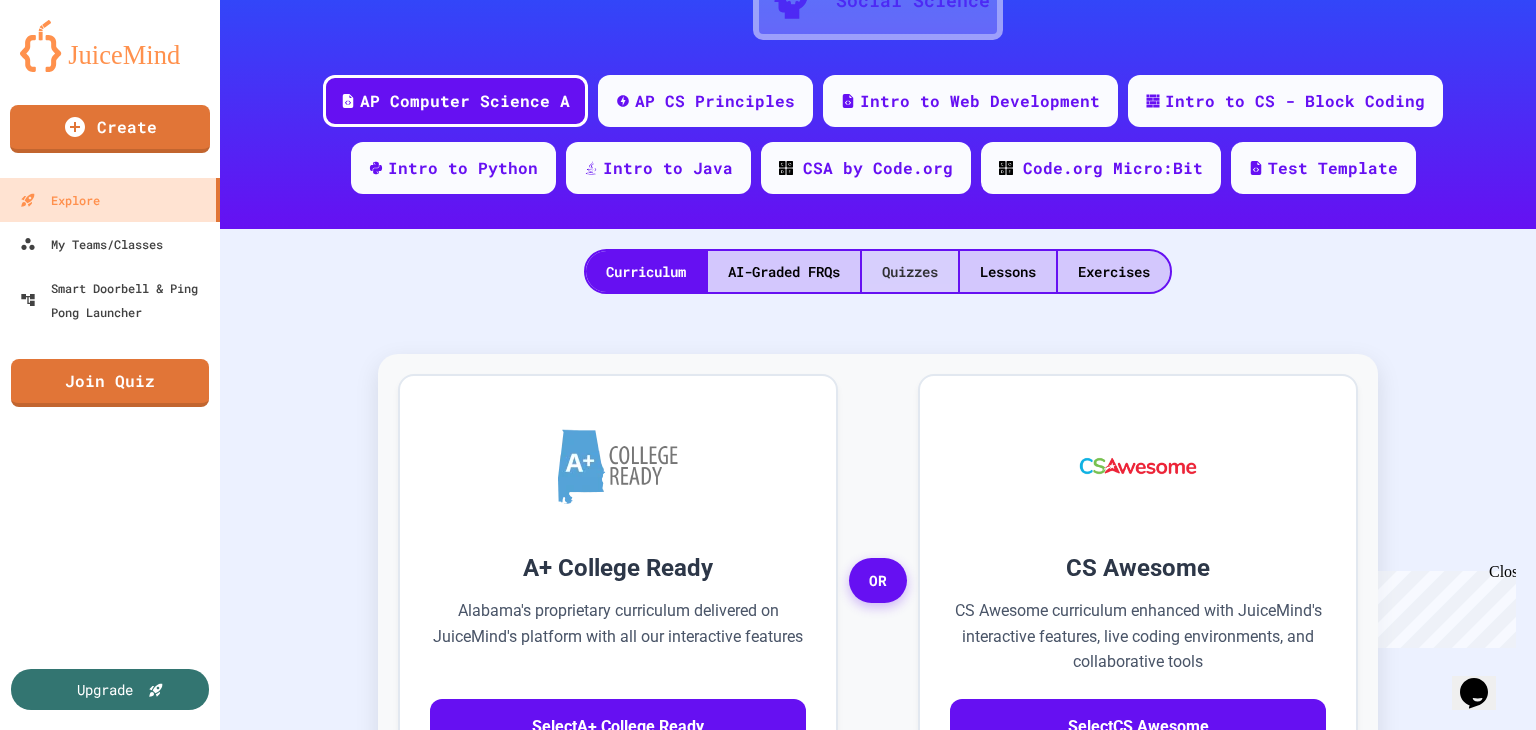 click on "Quizzes" at bounding box center [910, 271] 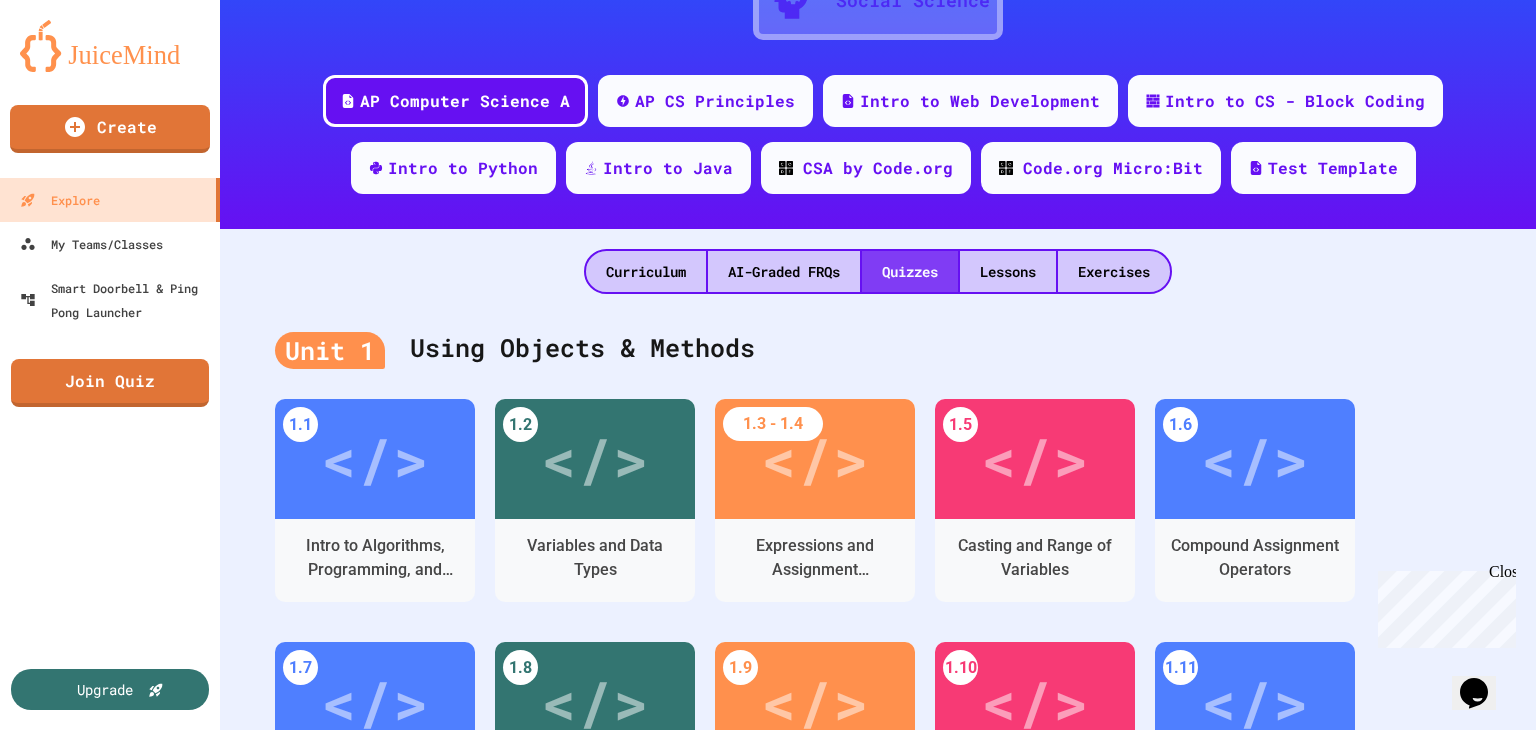 scroll, scrollTop: 325, scrollLeft: 0, axis: vertical 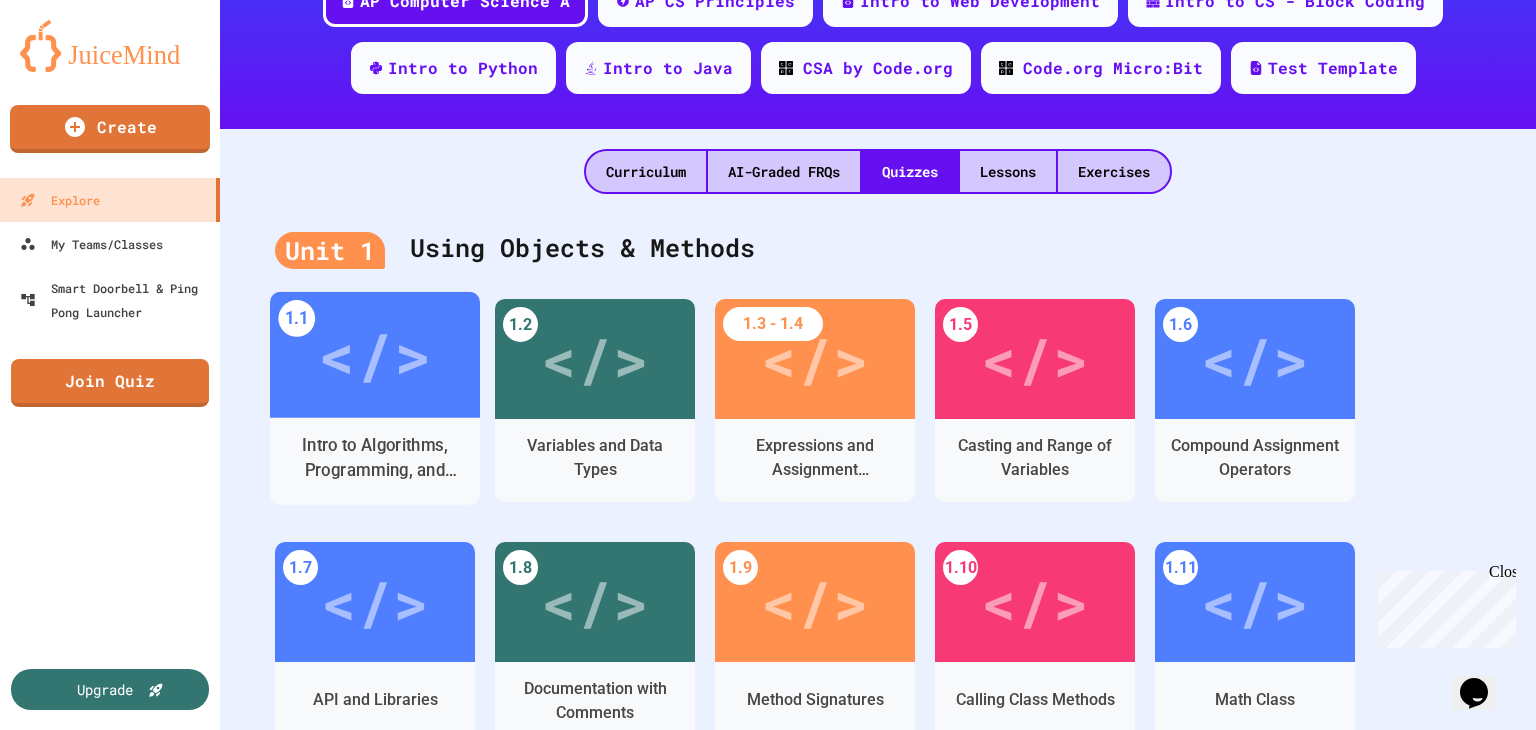 click on "</>" at bounding box center [375, 355] 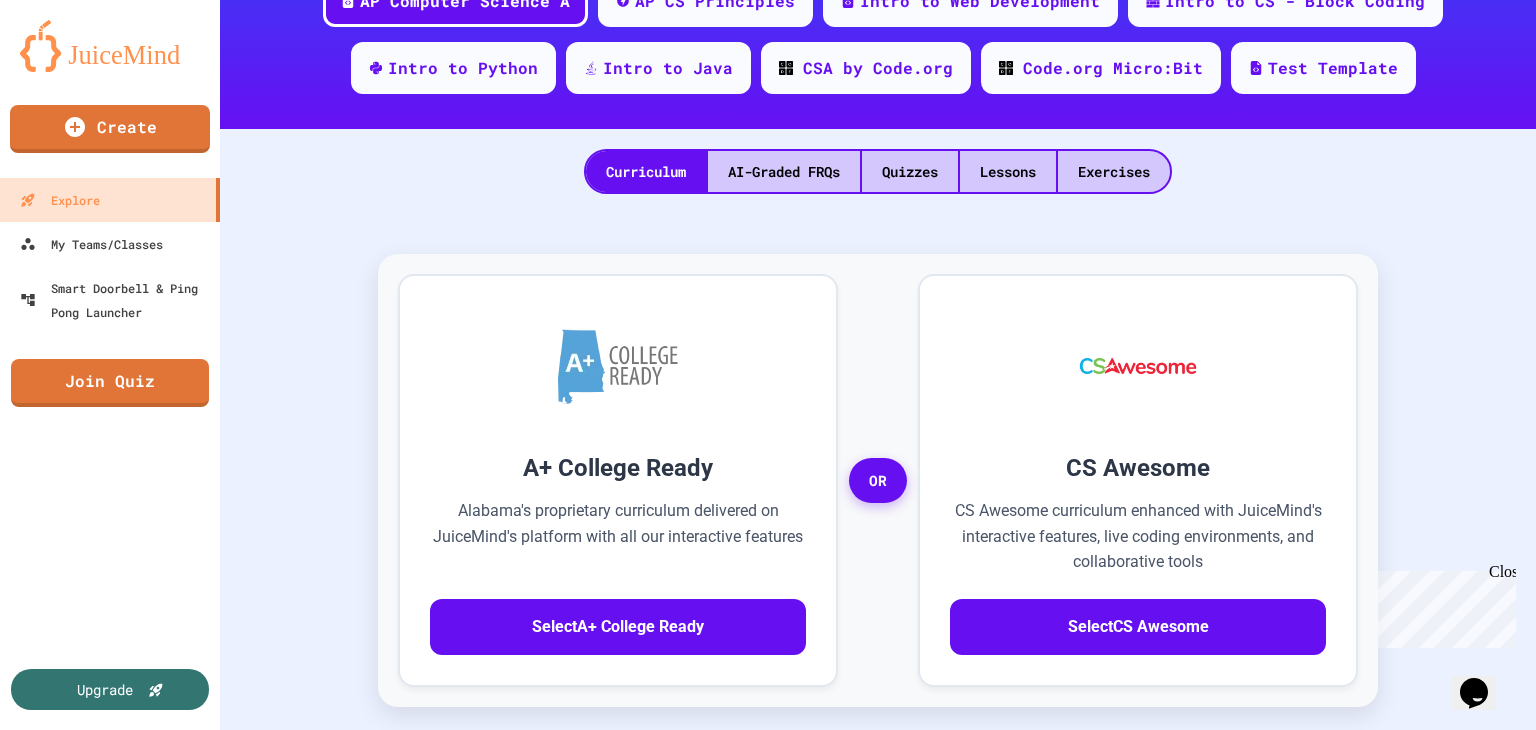 click on "</>" at bounding box center (758, 917) 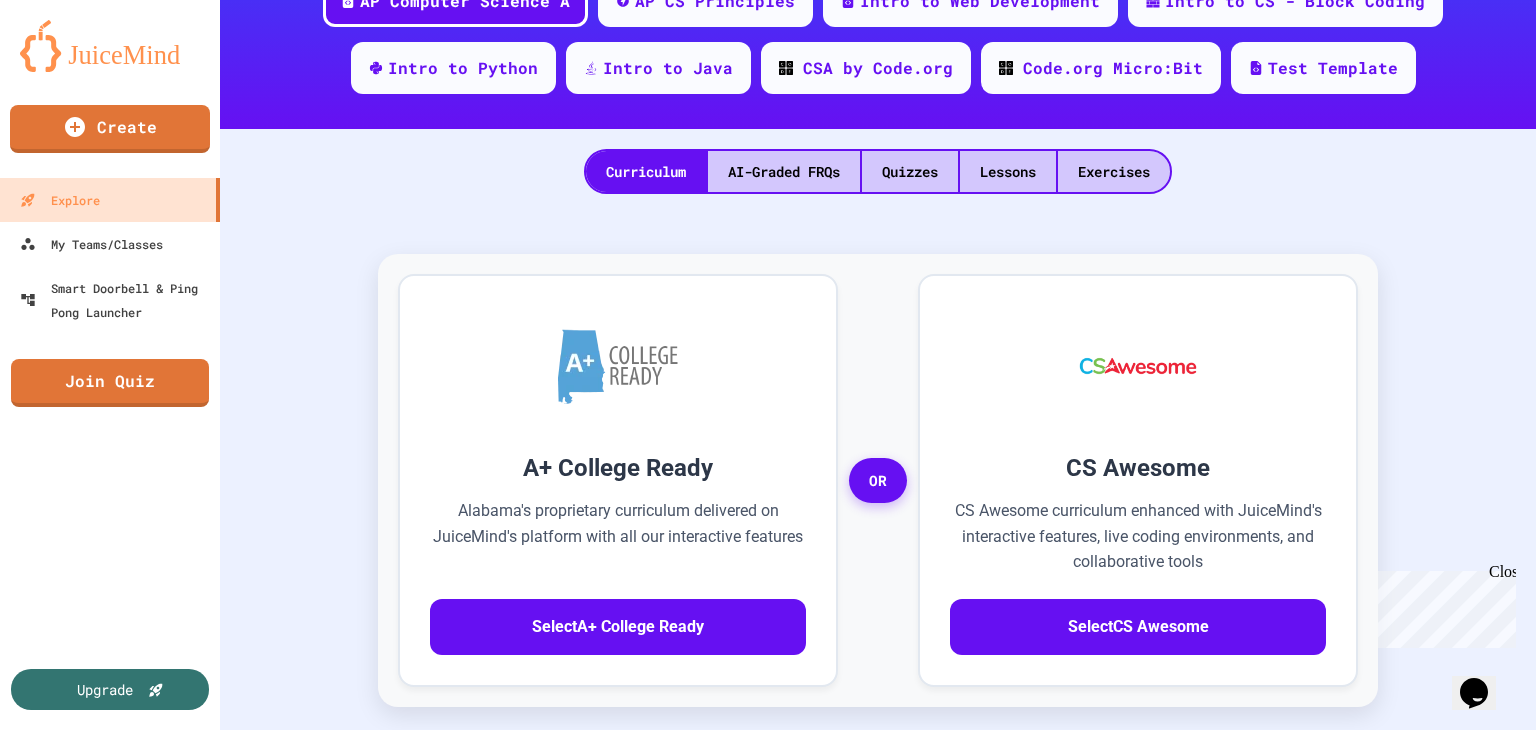 scroll, scrollTop: 0, scrollLeft: 0, axis: both 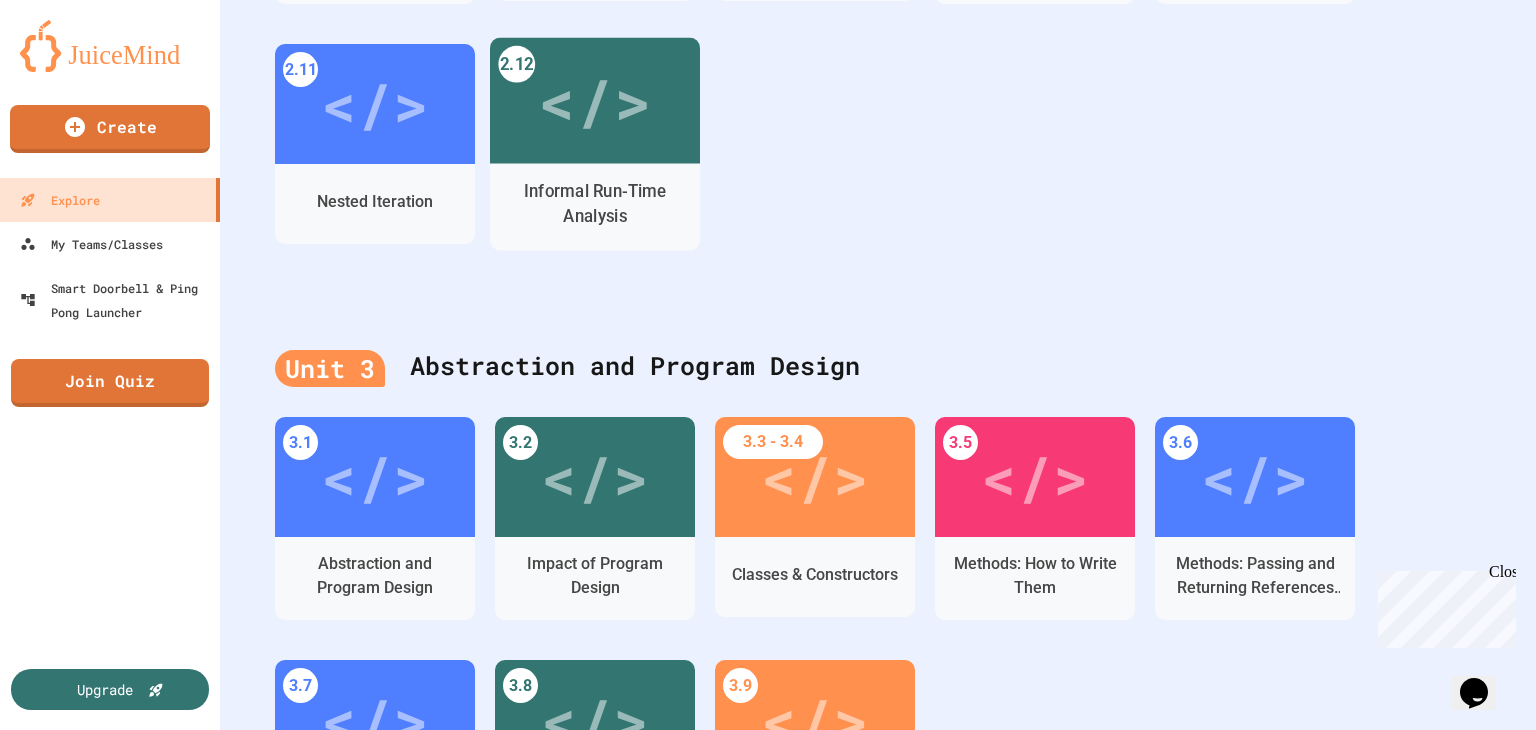 click on "Informal Run-Time Analysis" at bounding box center (595, 204) 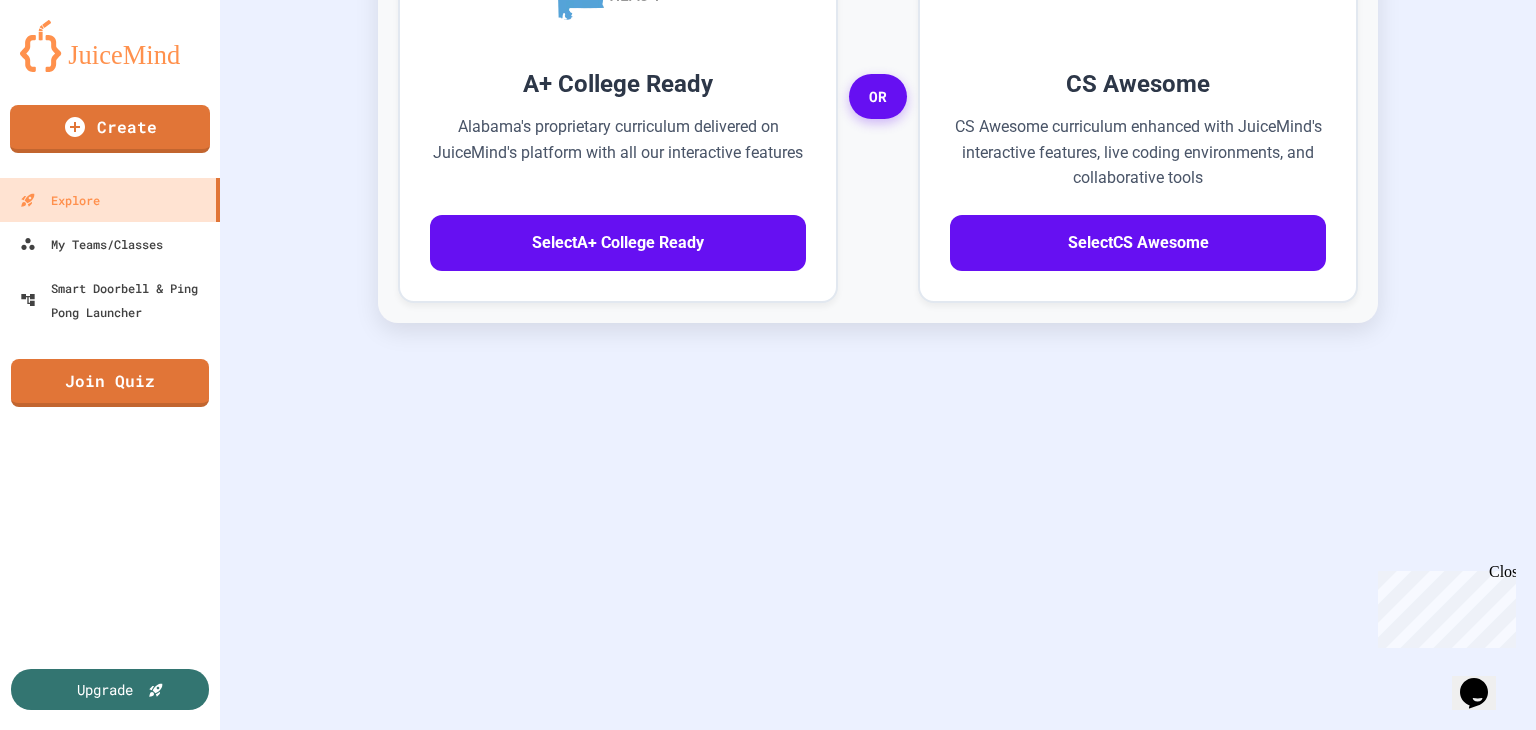 scroll, scrollTop: 725, scrollLeft: 0, axis: vertical 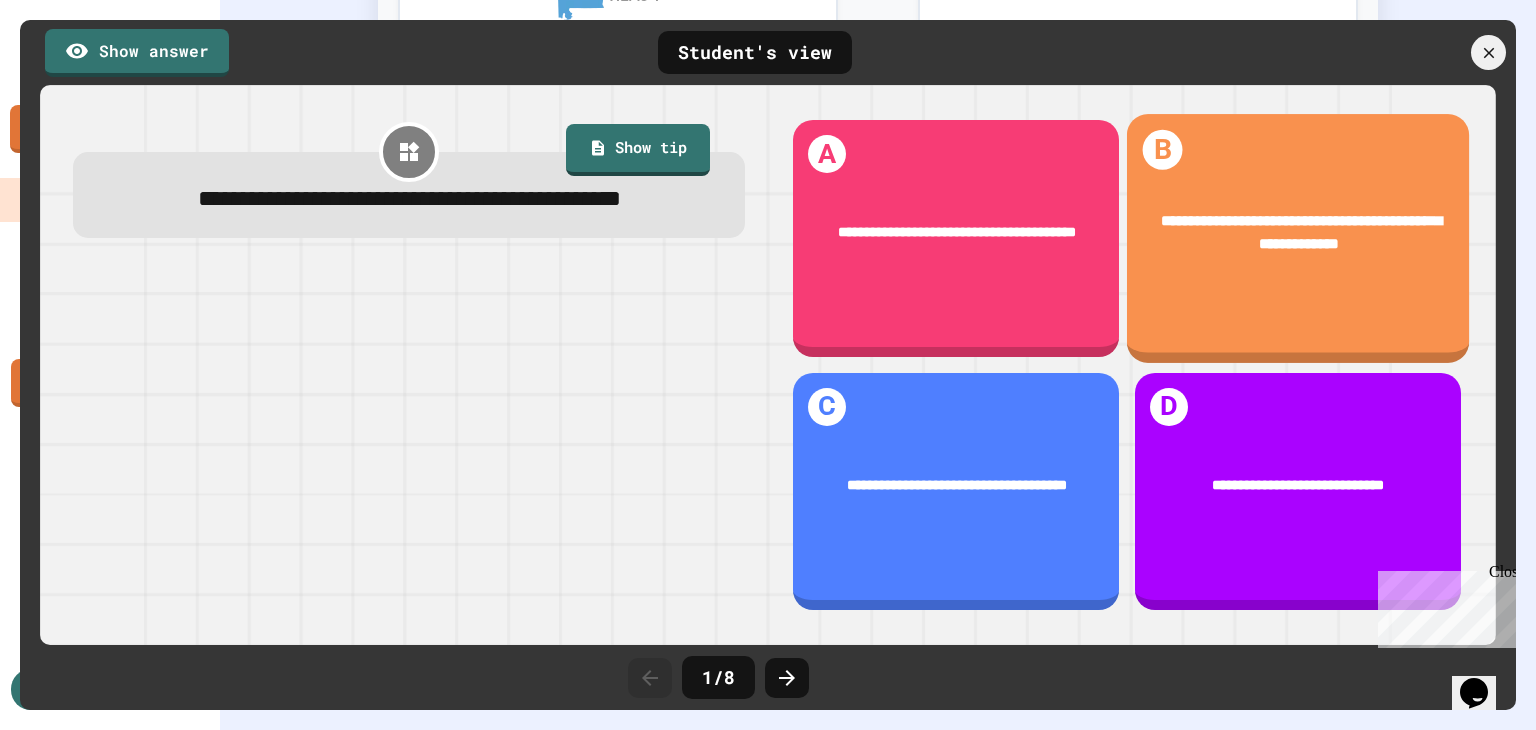click on "**********" at bounding box center (1298, 233) 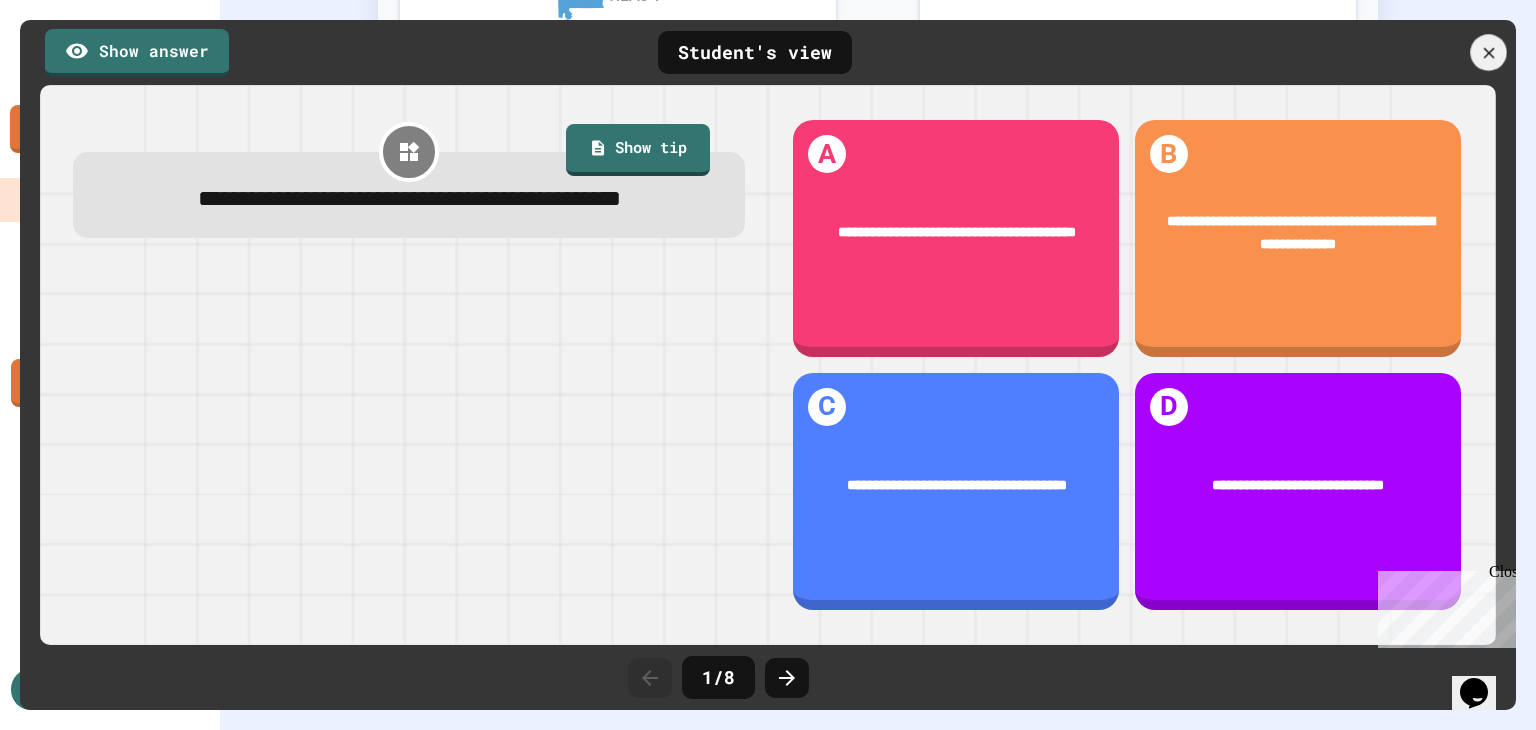 click 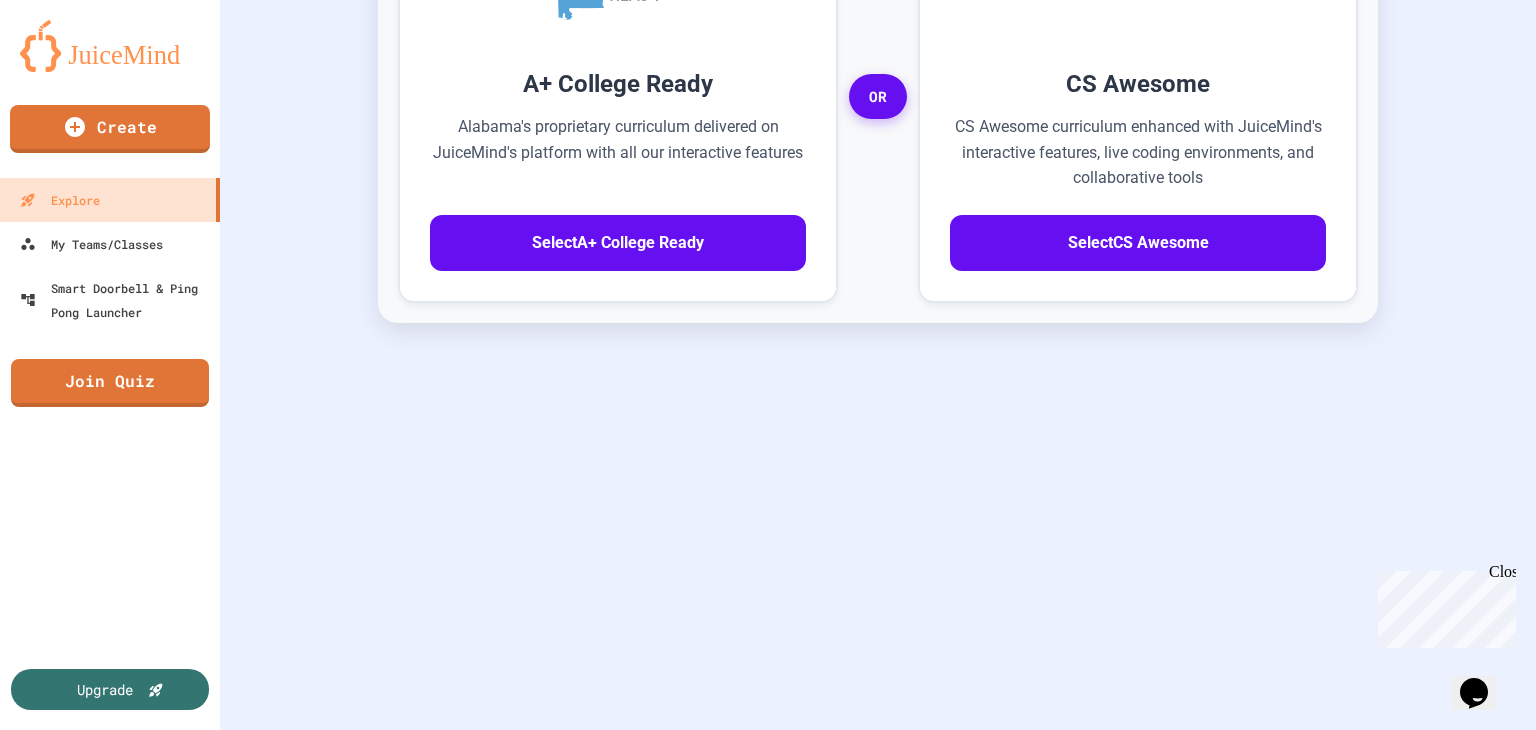 scroll, scrollTop: 100, scrollLeft: 0, axis: vertical 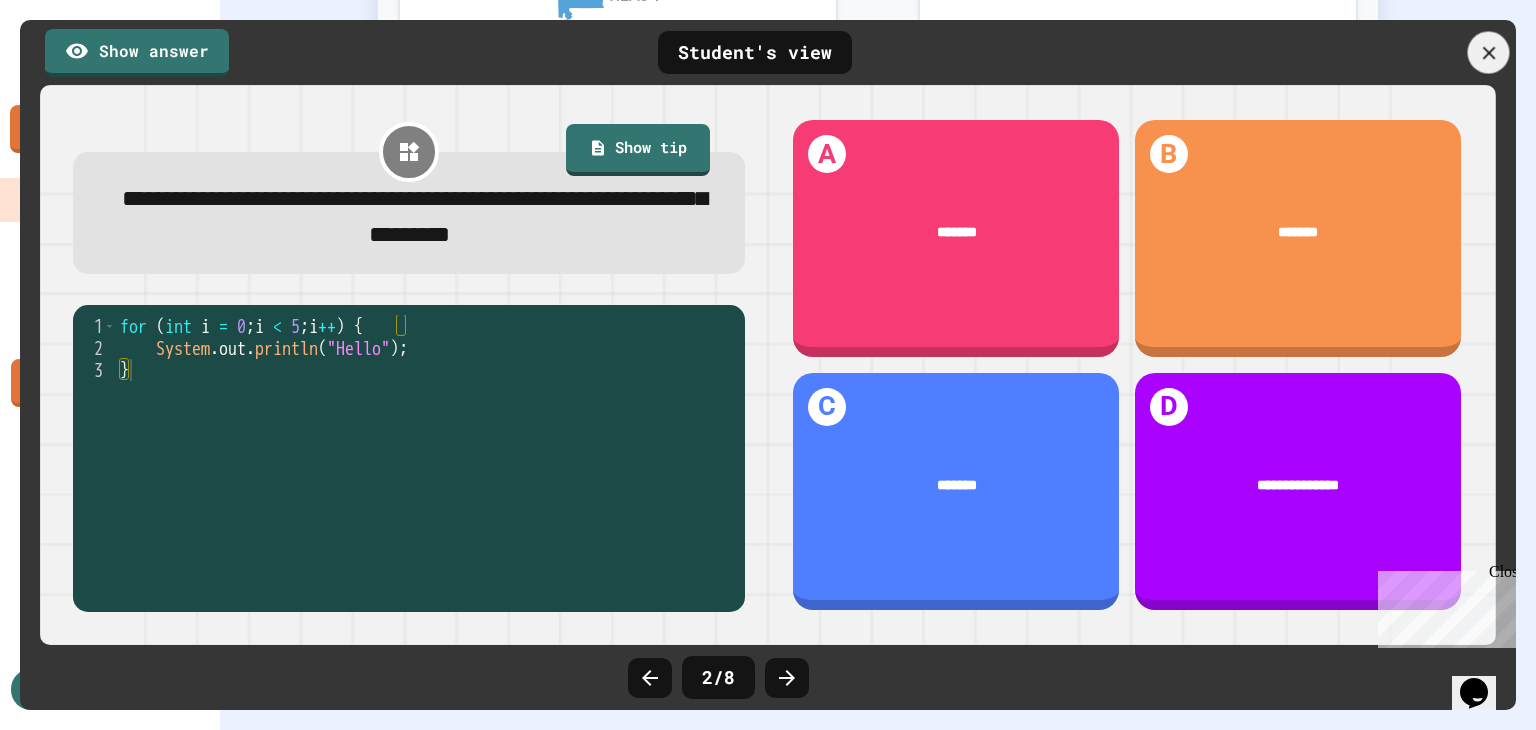 click at bounding box center [1489, 53] 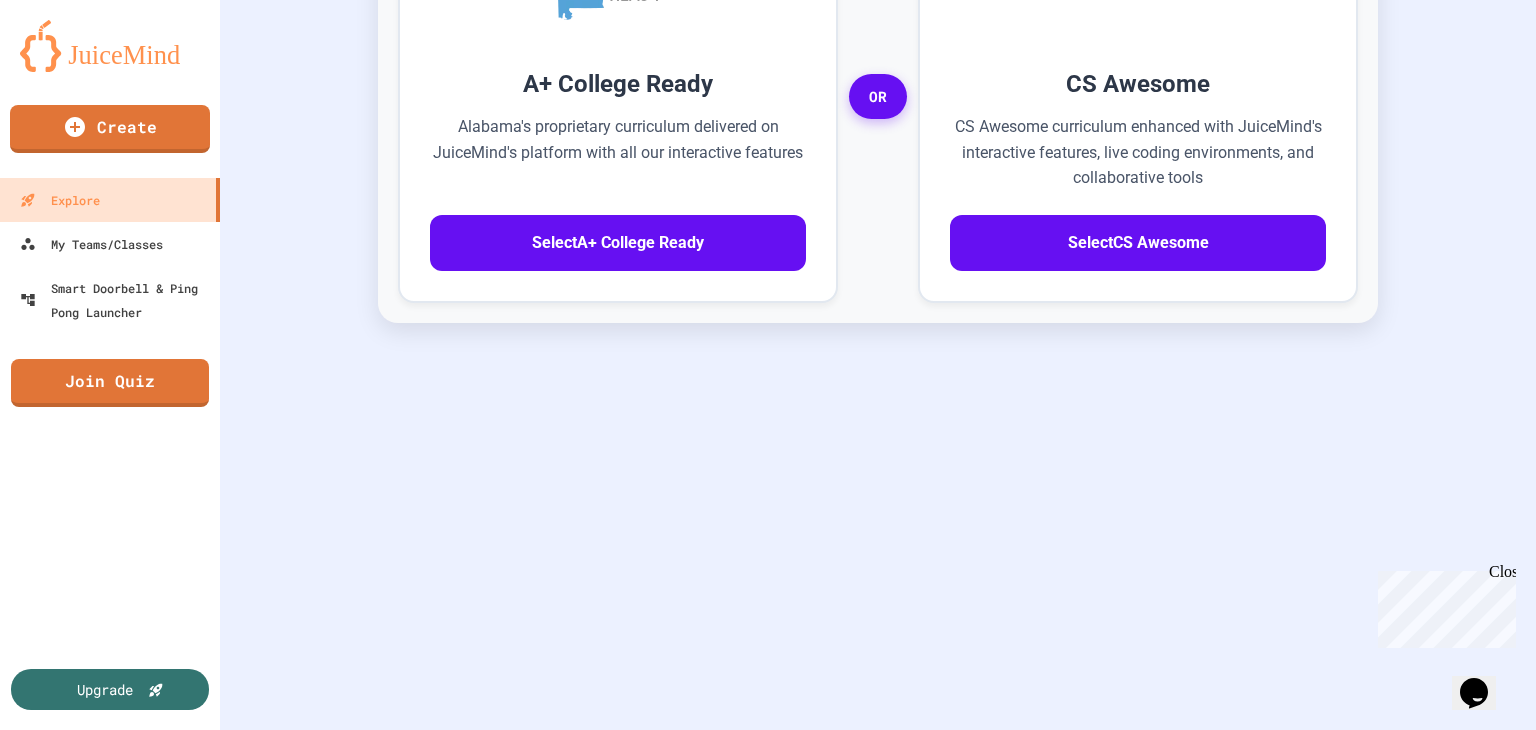 click 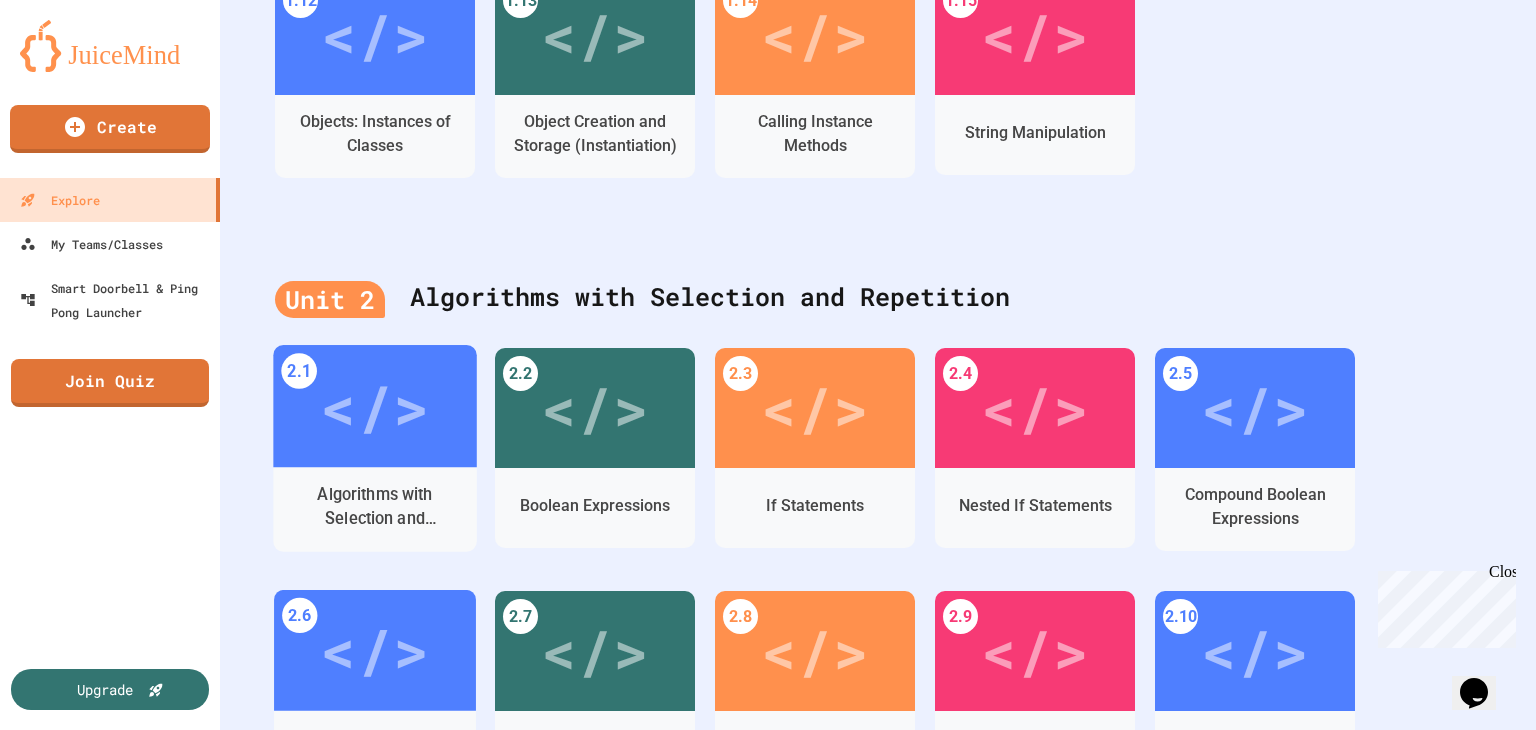 scroll, scrollTop: 1225, scrollLeft: 0, axis: vertical 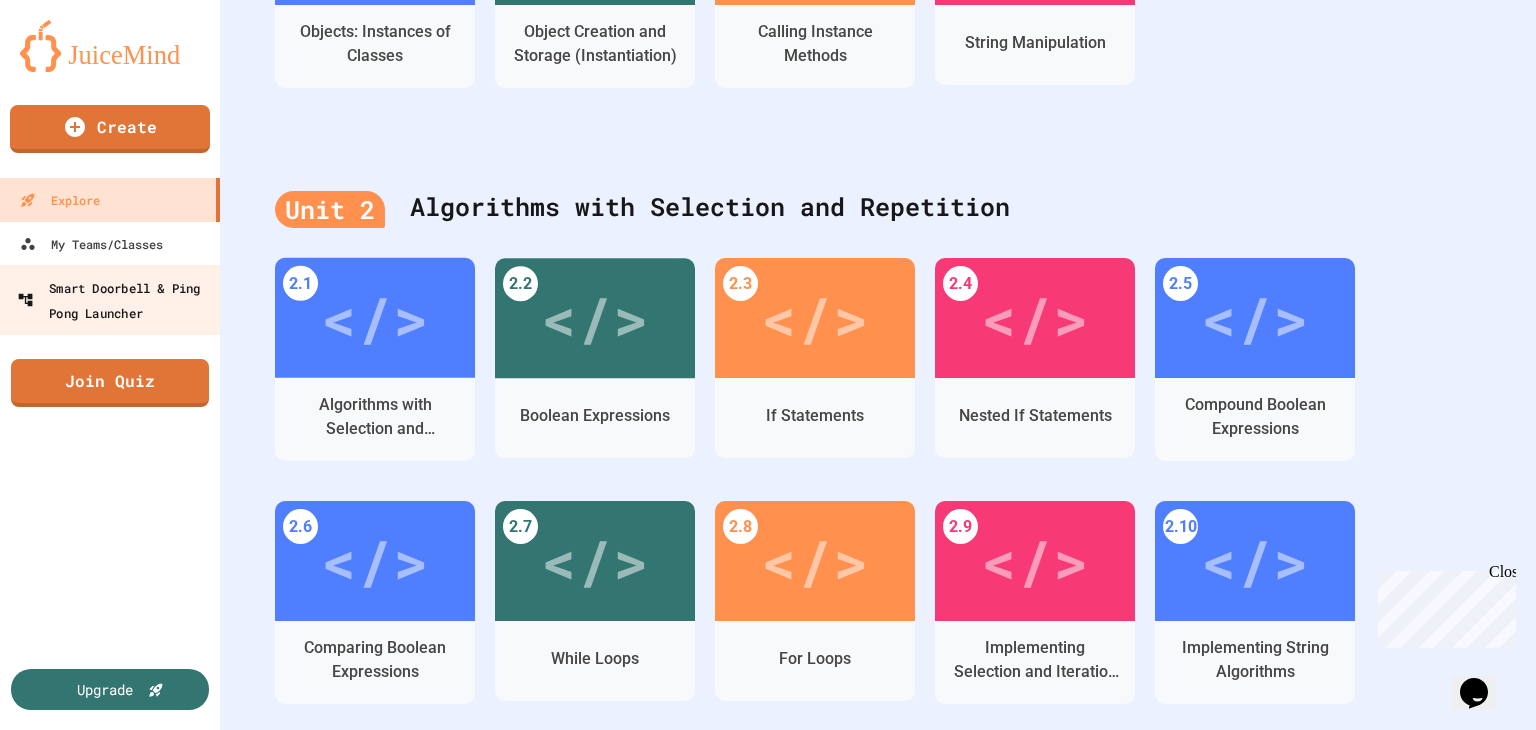 click on "Smart Doorbell & Ping Pong Launcher" at bounding box center (116, 299) 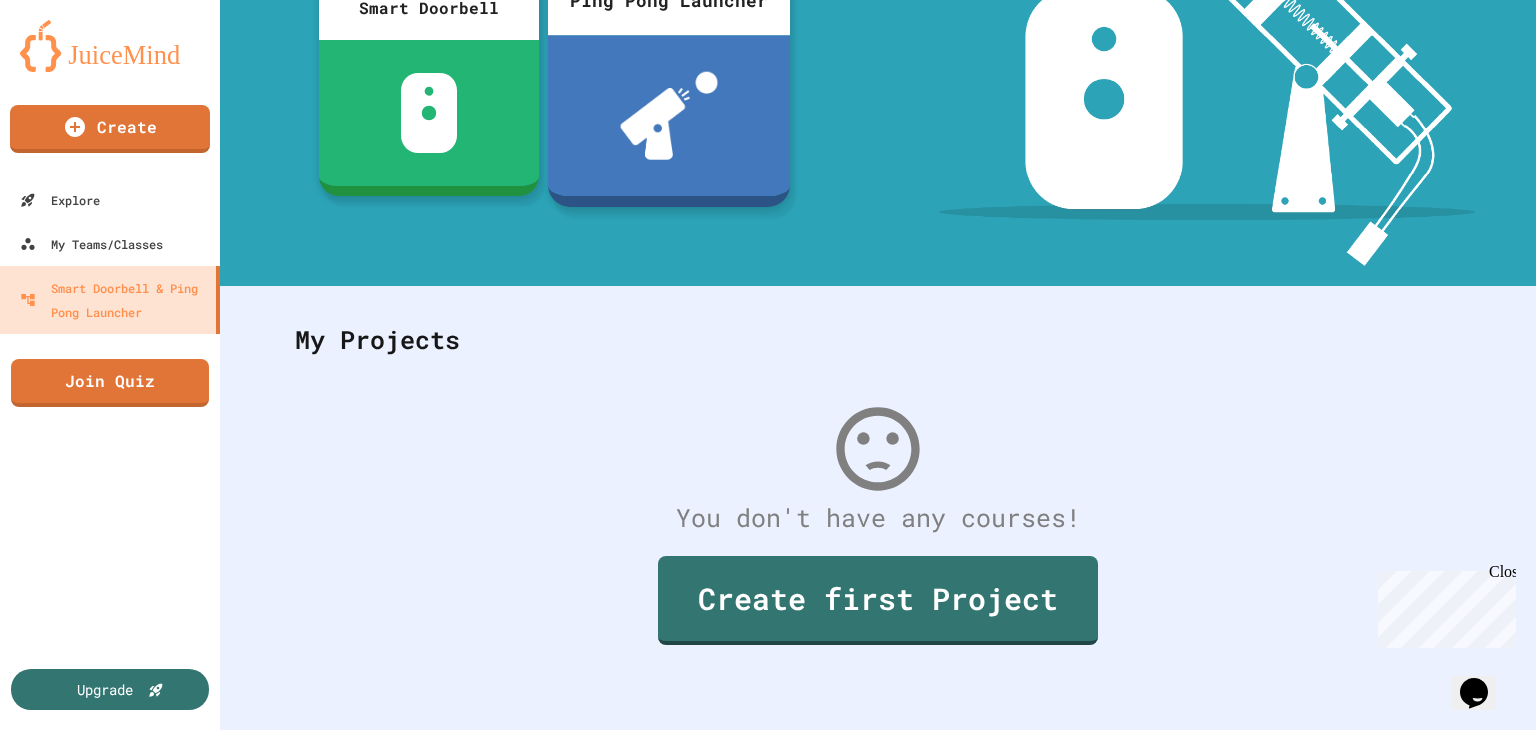scroll, scrollTop: 5, scrollLeft: 0, axis: vertical 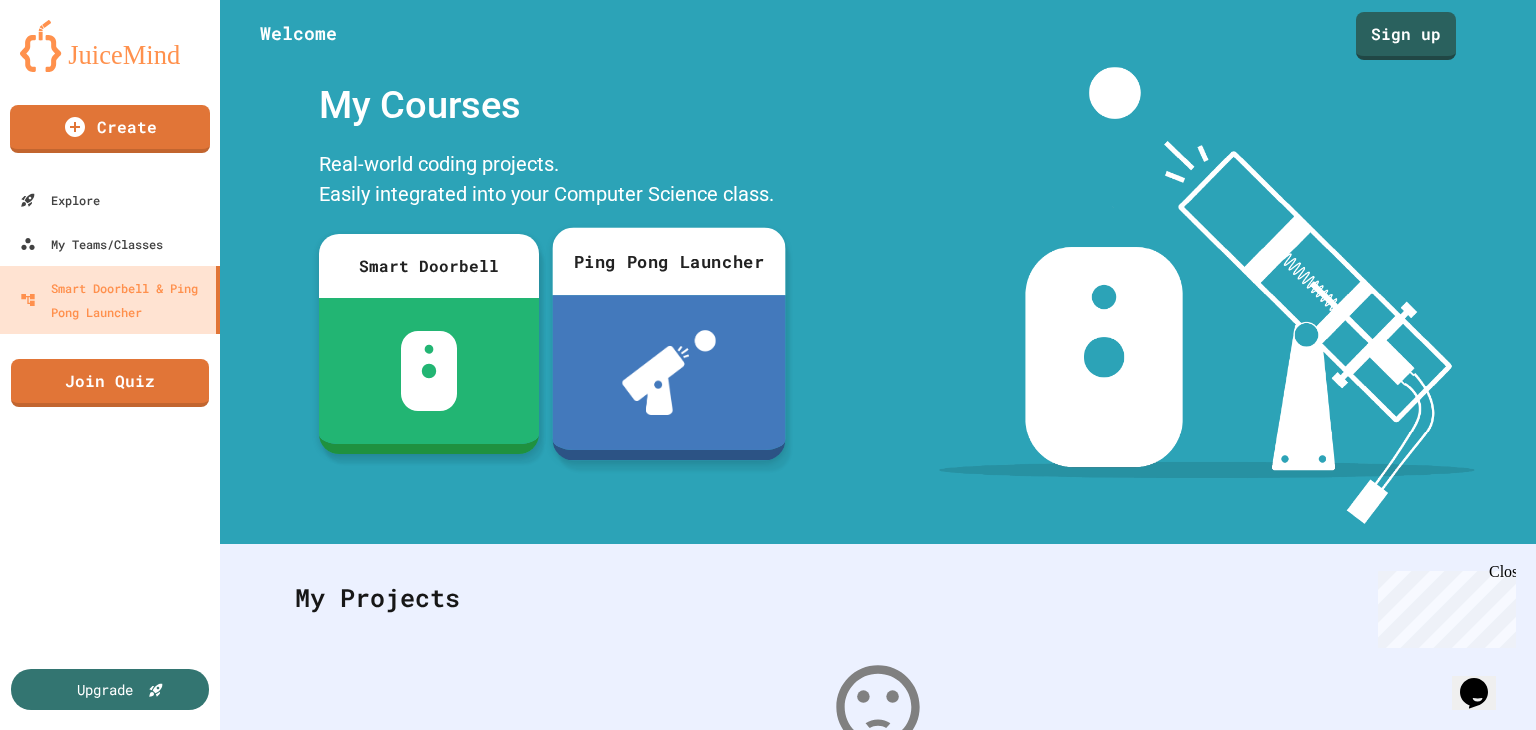 click on "Real-world coding projects. Easily integrated into your Computer Science class." at bounding box center (549, 181) 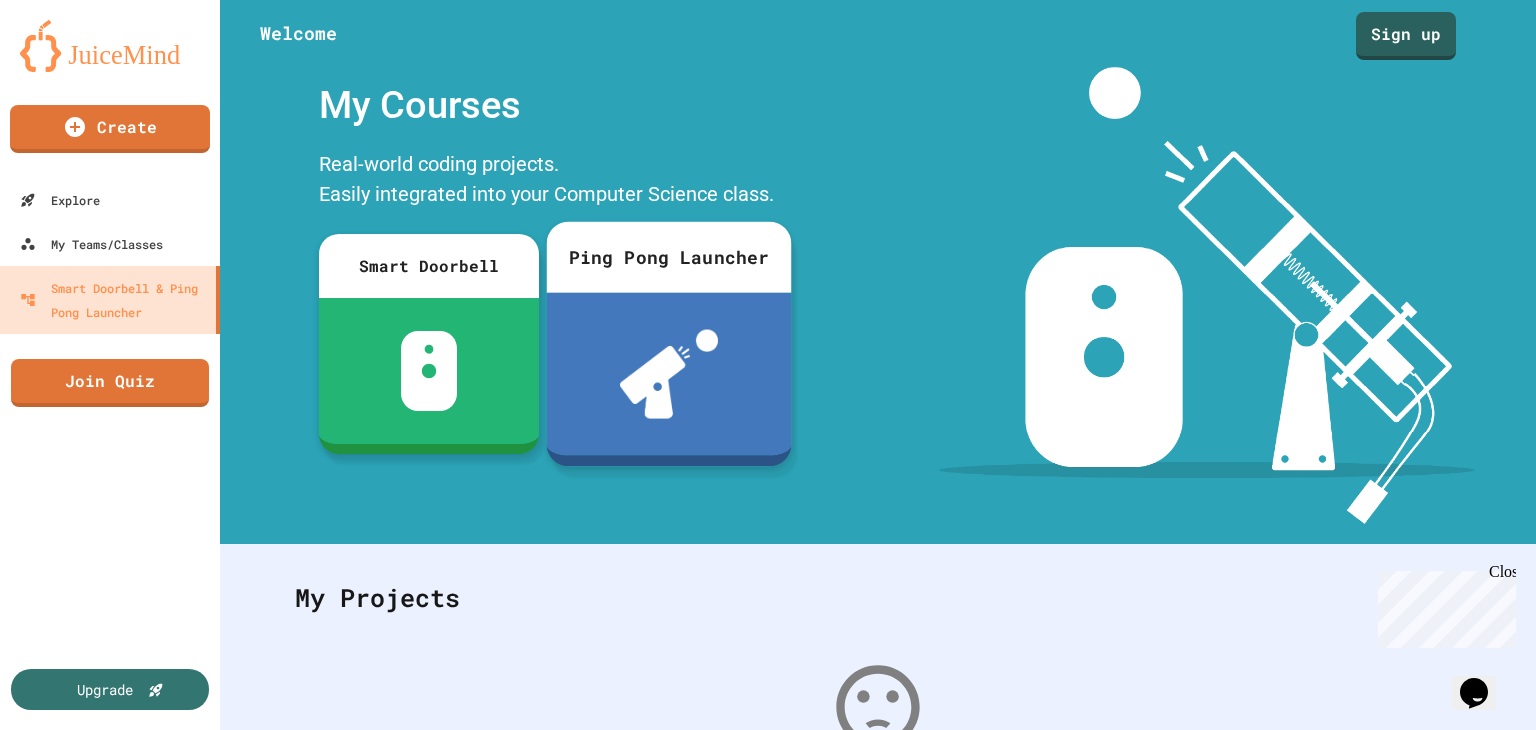 click at bounding box center (669, 374) 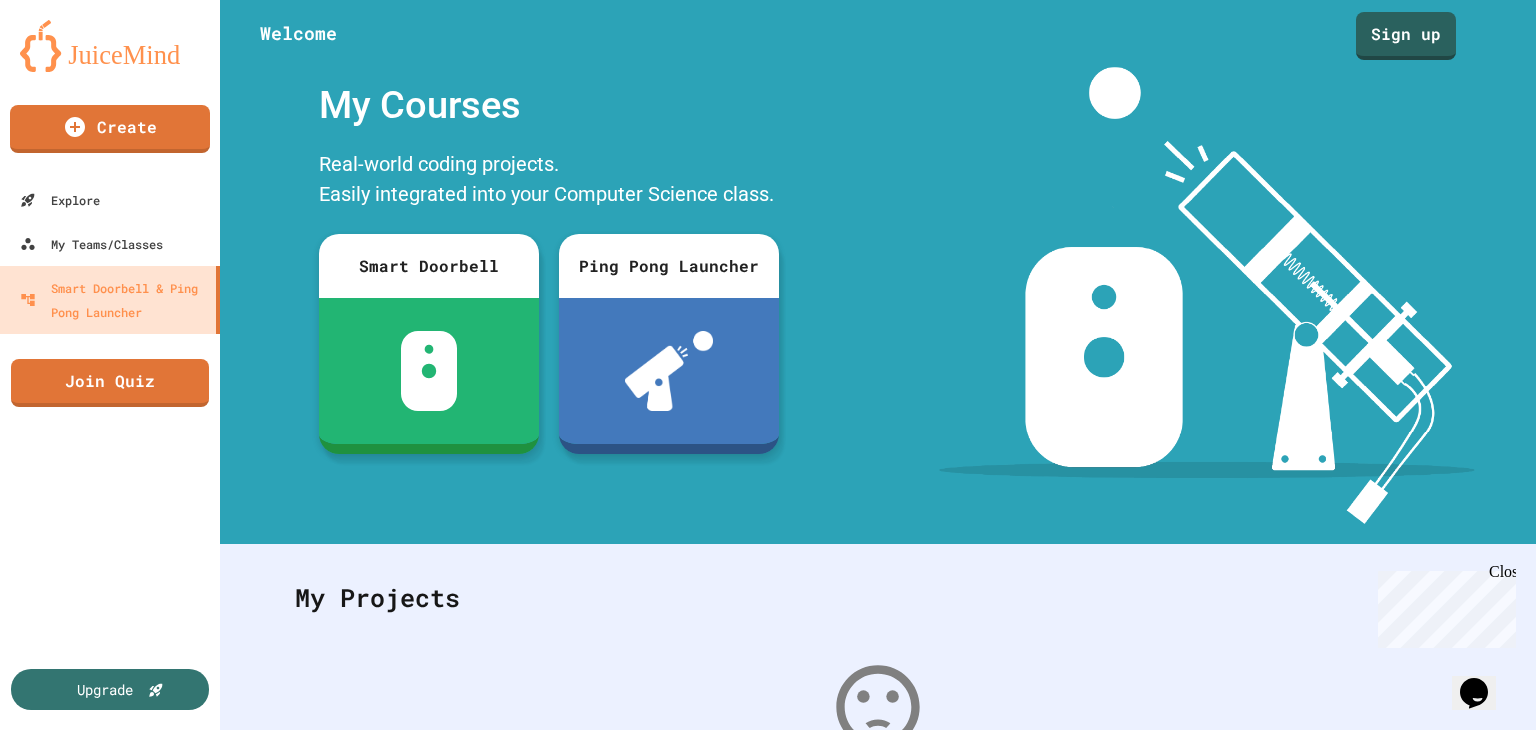 scroll, scrollTop: 528, scrollLeft: 0, axis: vertical 